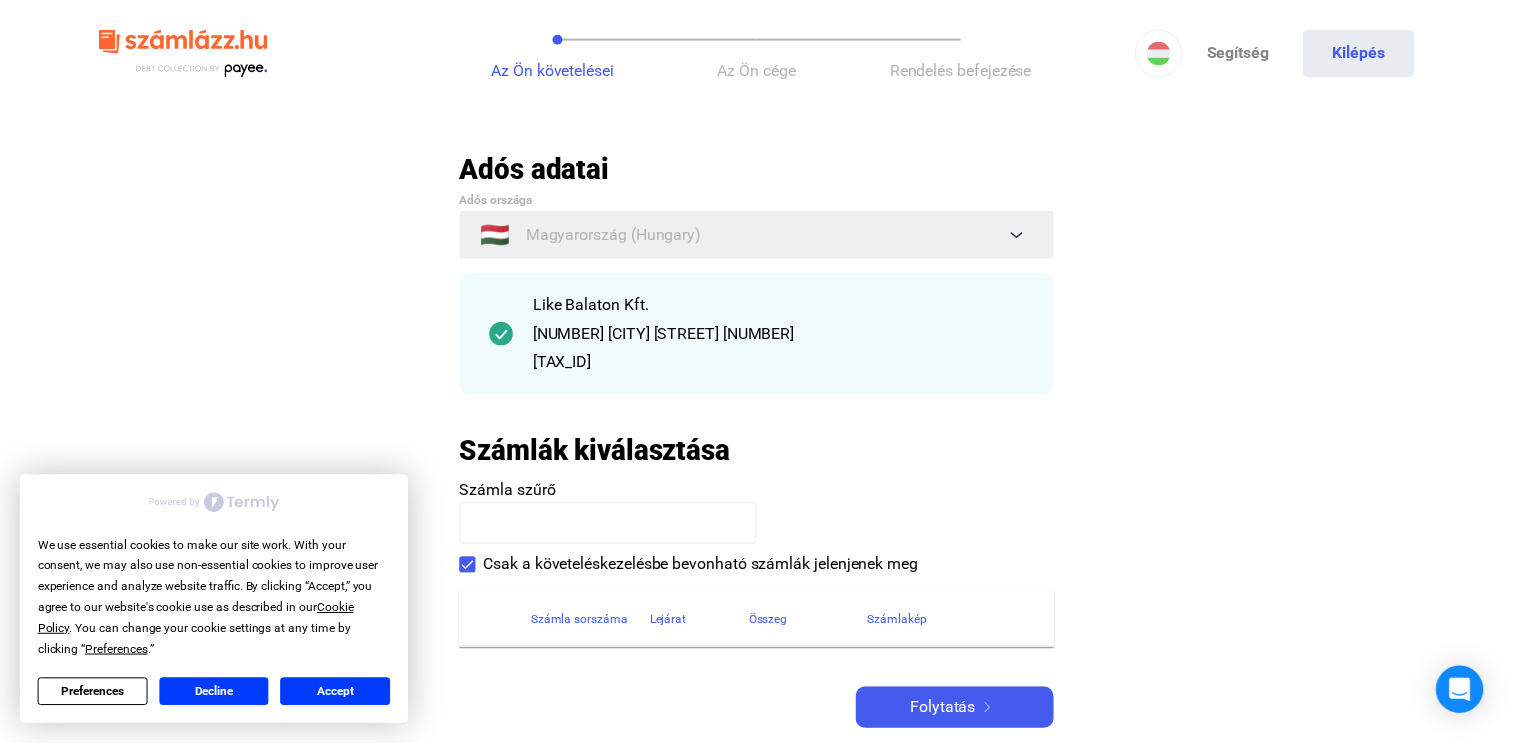 scroll, scrollTop: 0, scrollLeft: 0, axis: both 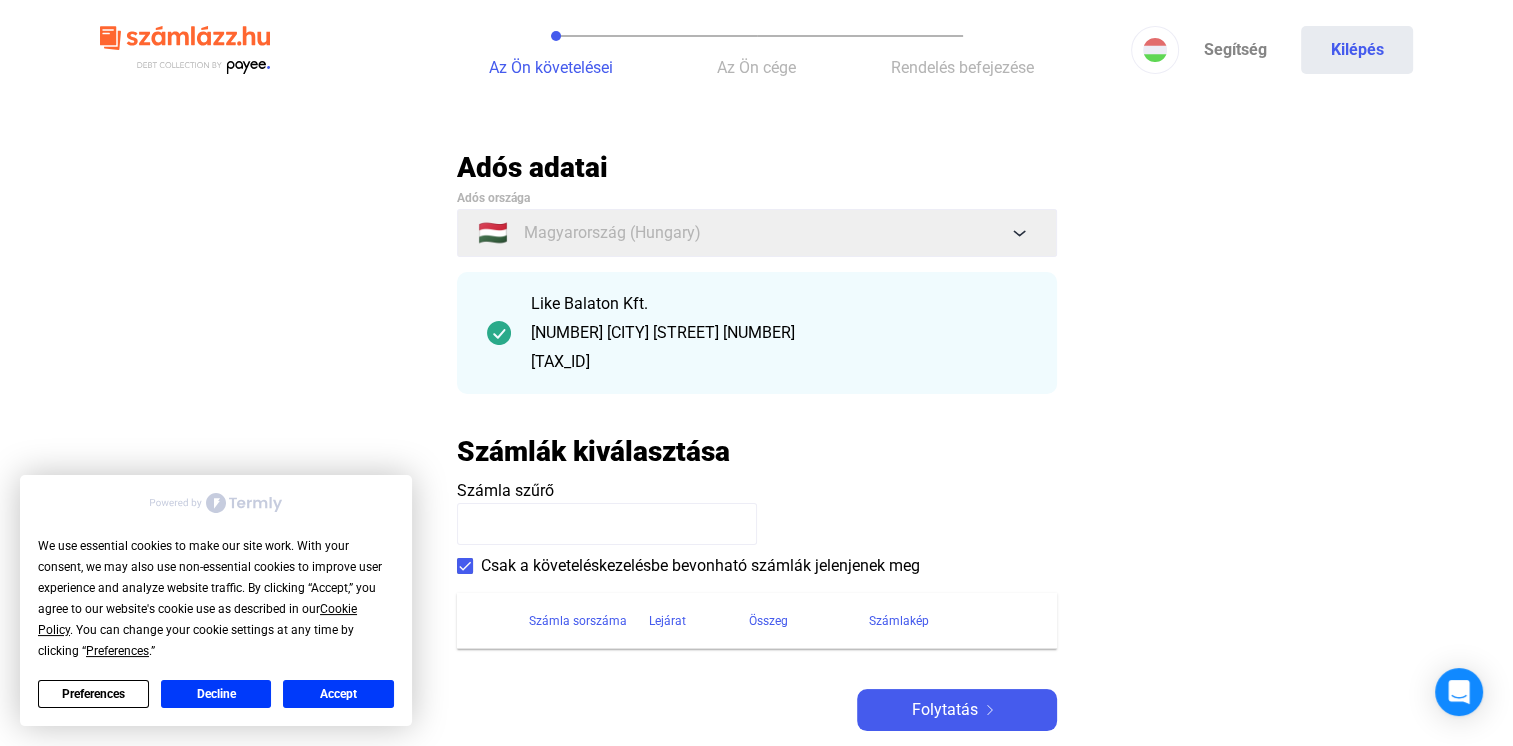 click on "Decline" at bounding box center [216, 694] 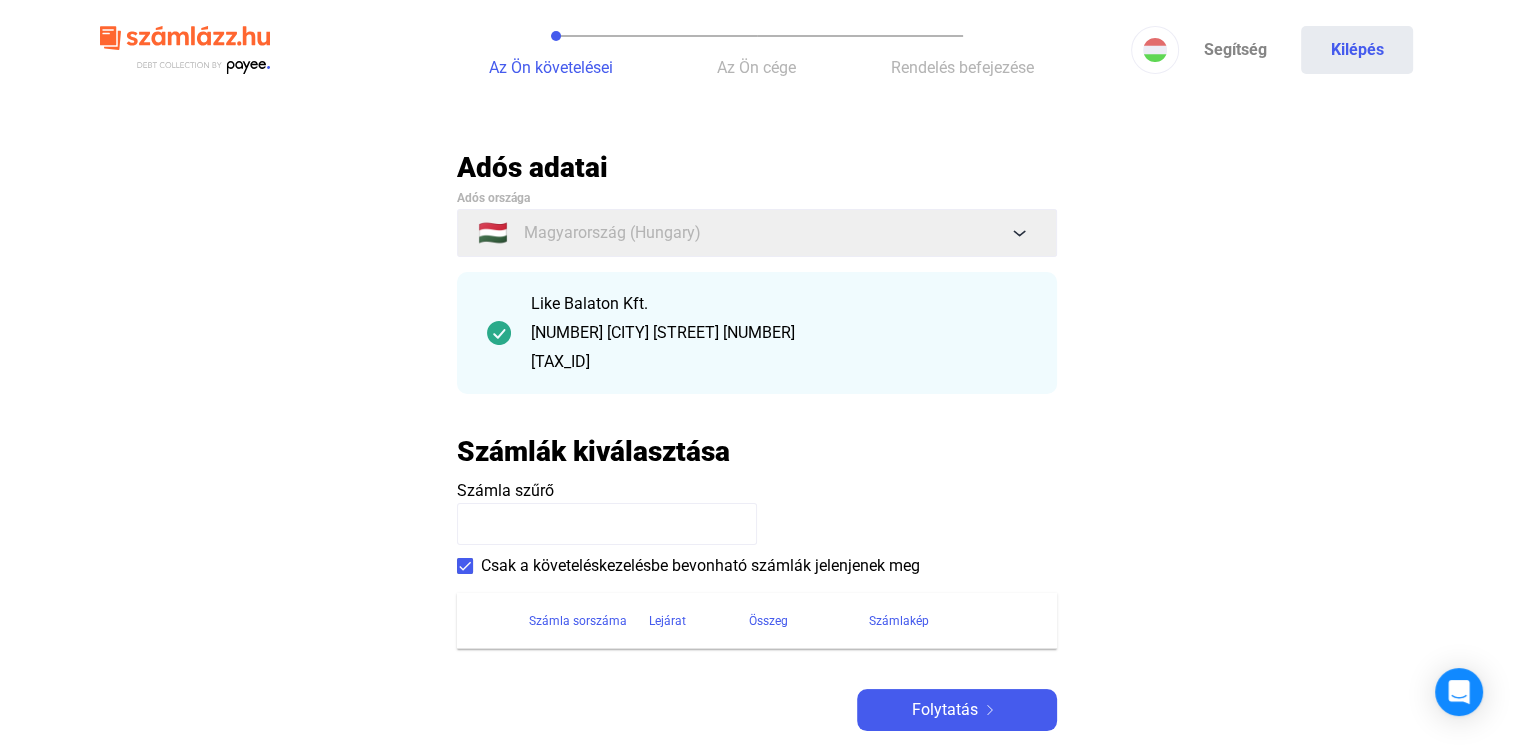 click 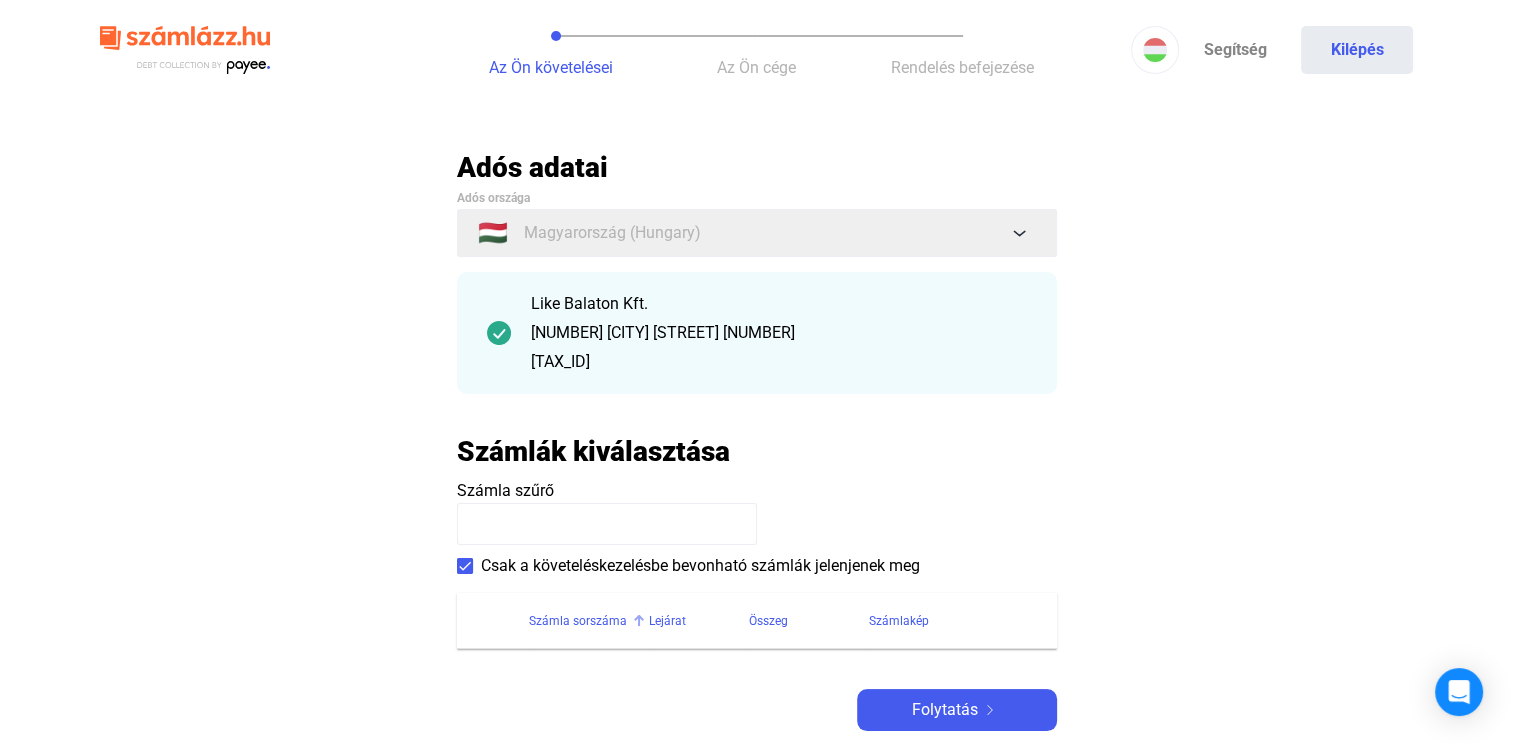 click on "Számla sorszáma" 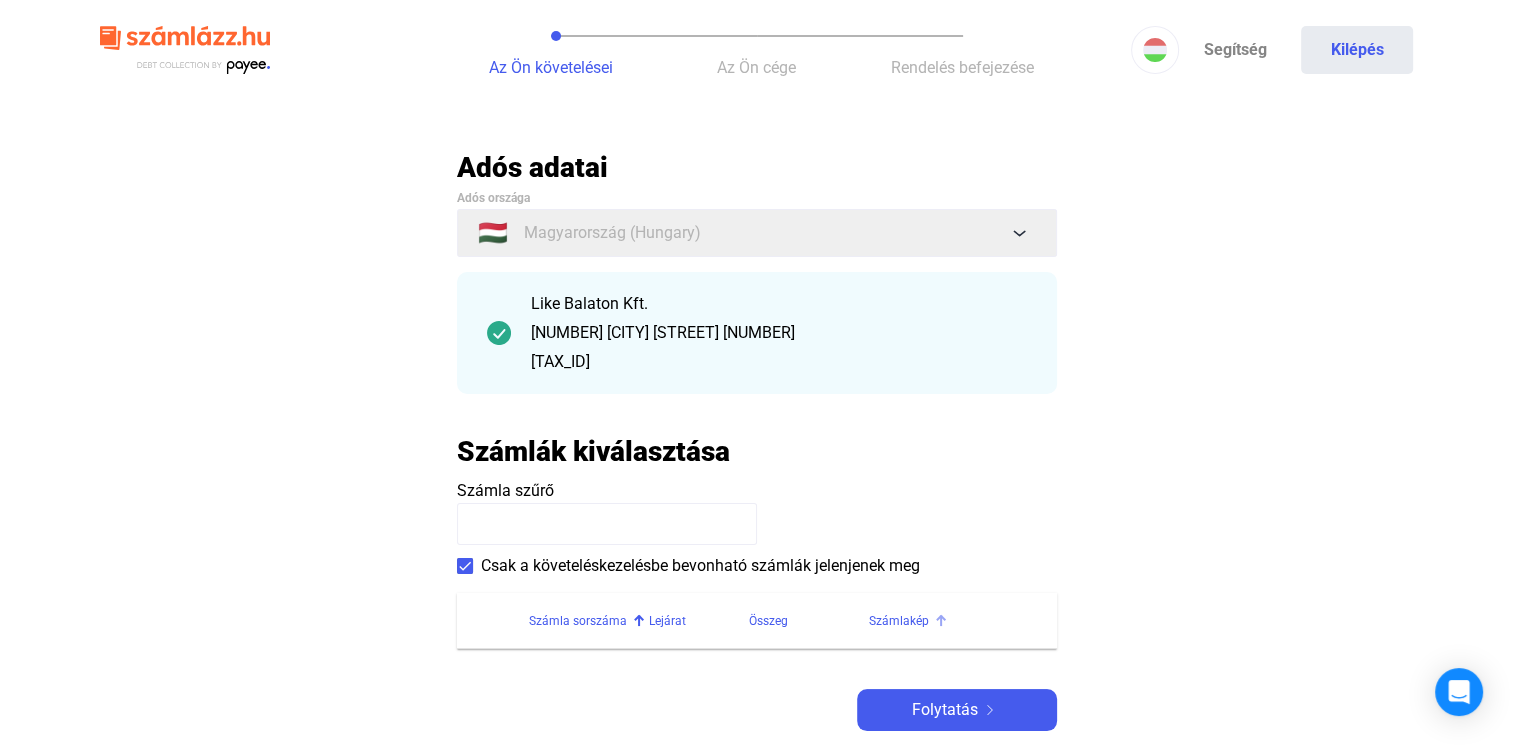 click on "Számlakép" 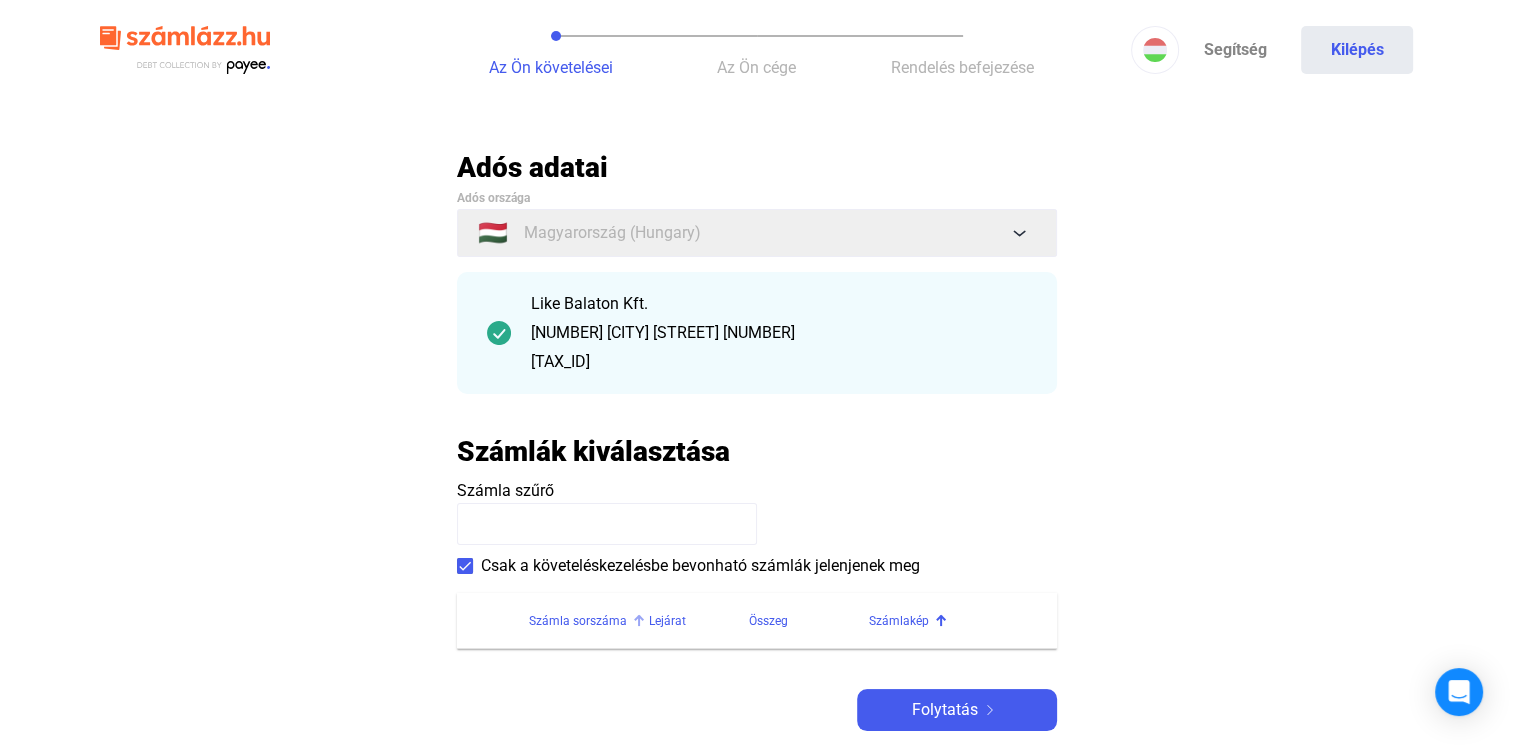 click on "Számla sorszáma" 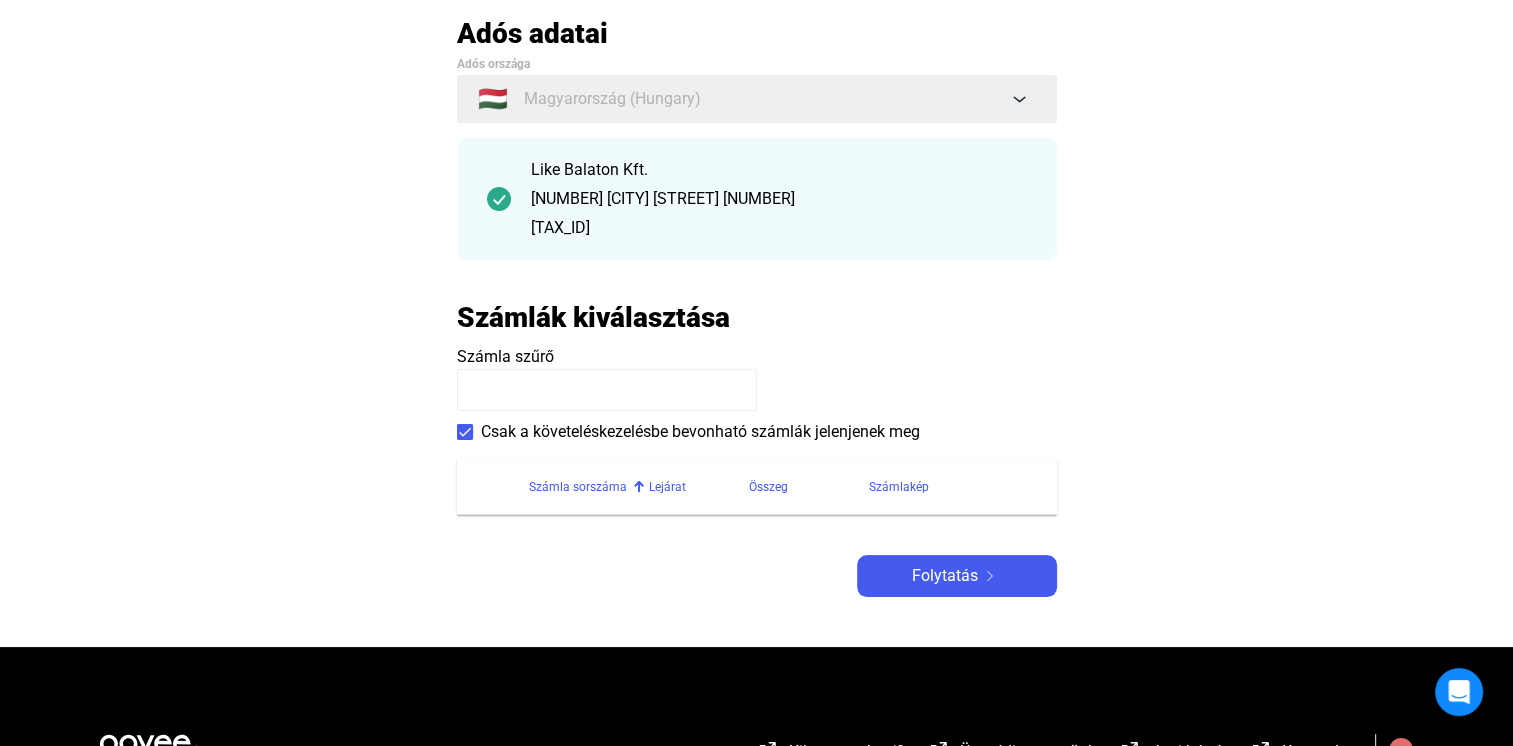 scroll, scrollTop: 160, scrollLeft: 0, axis: vertical 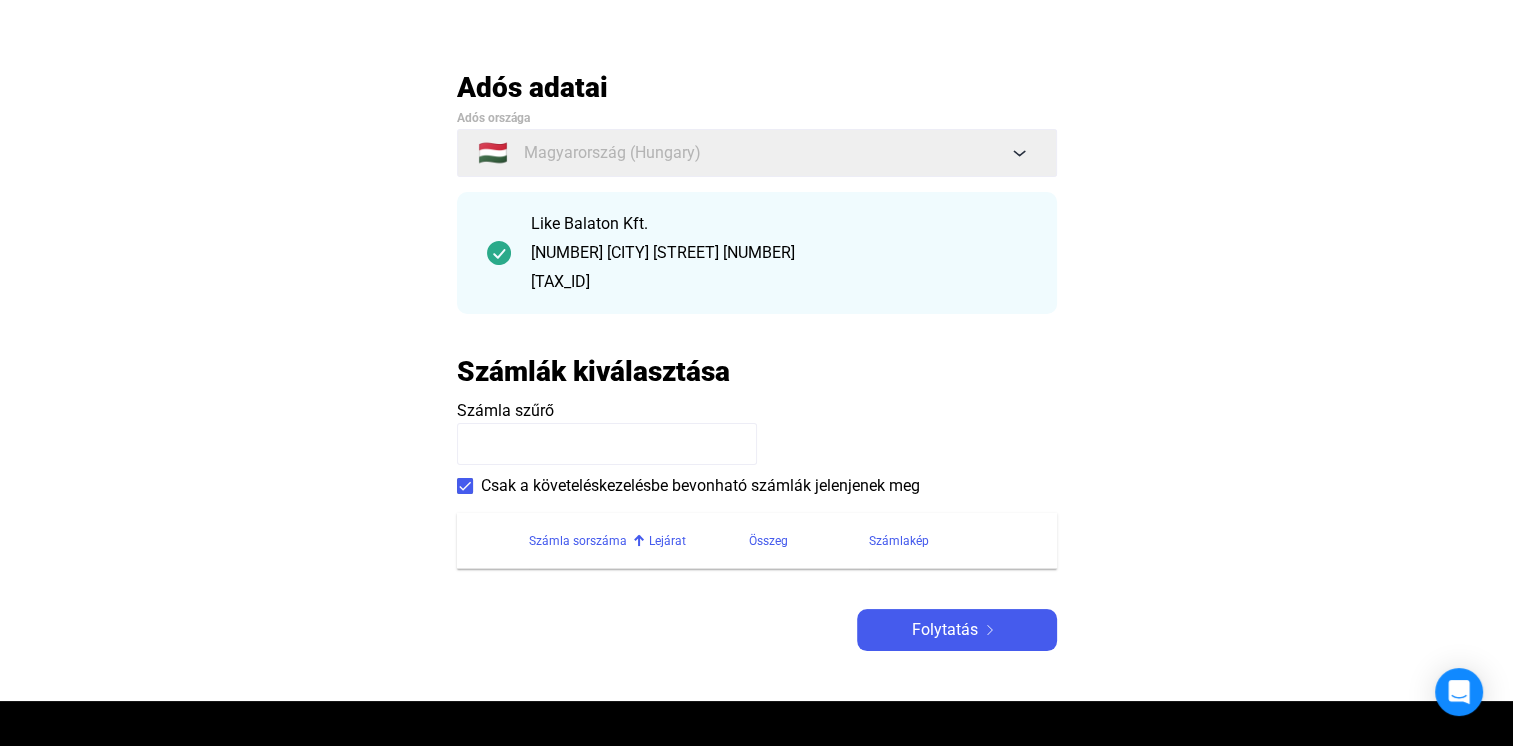 click 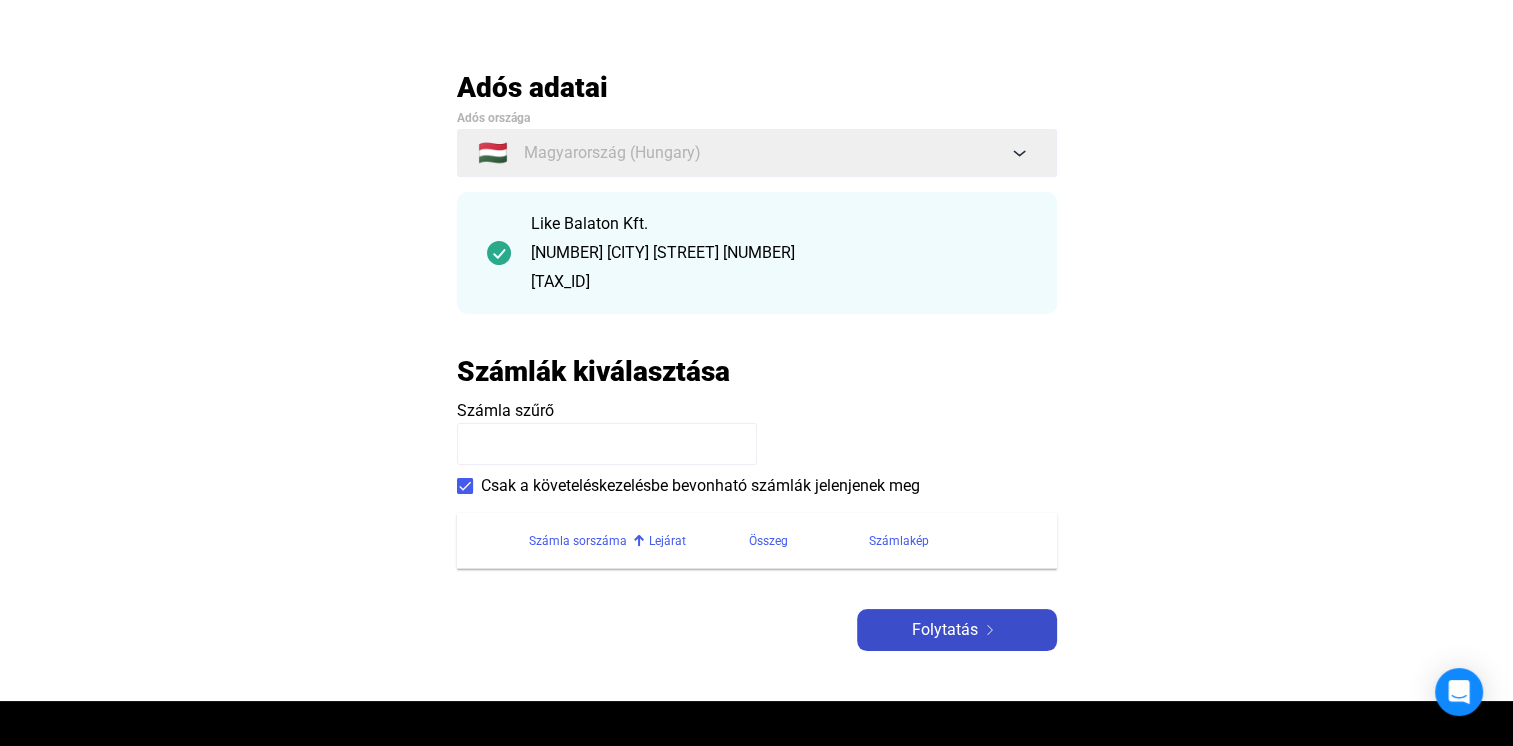 click on "Folytatás" 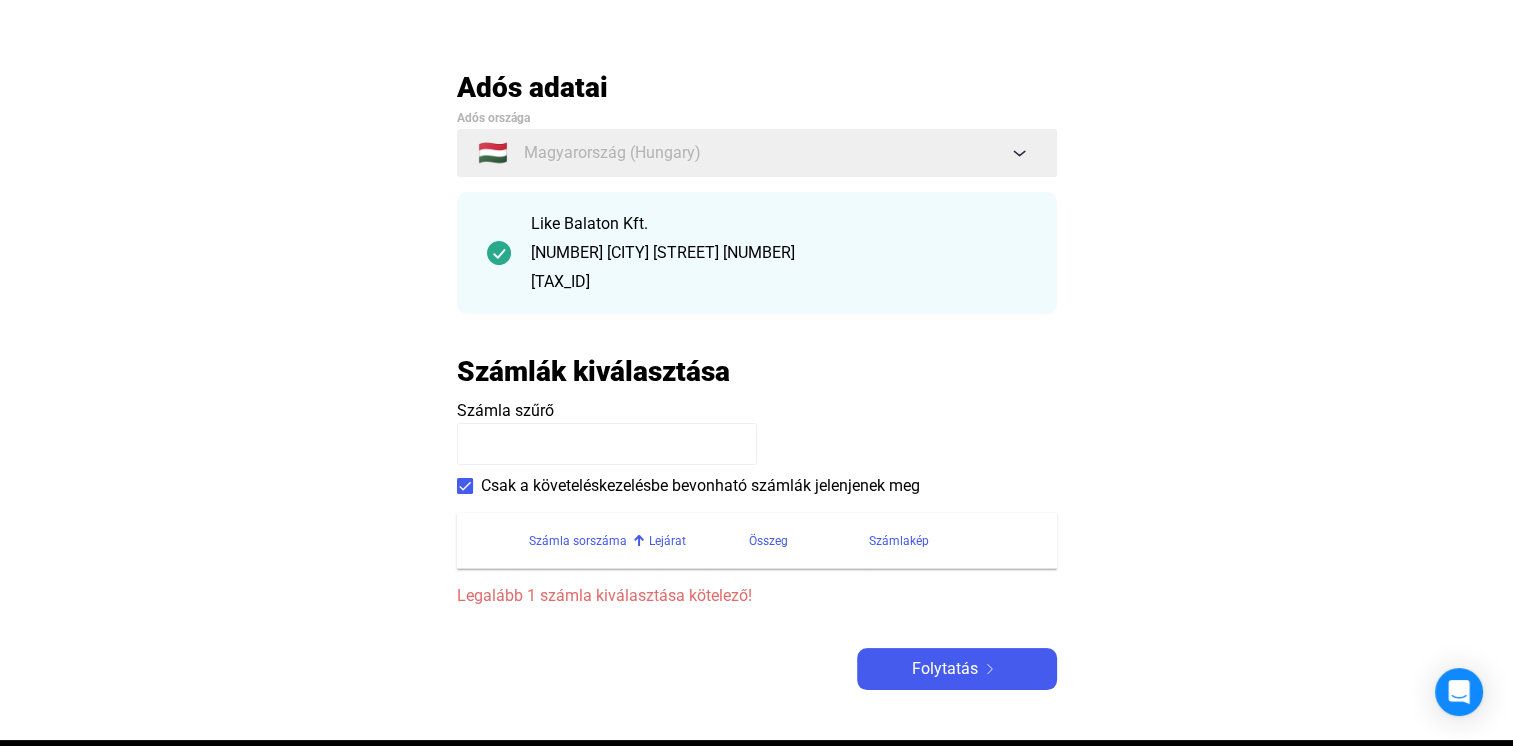 click 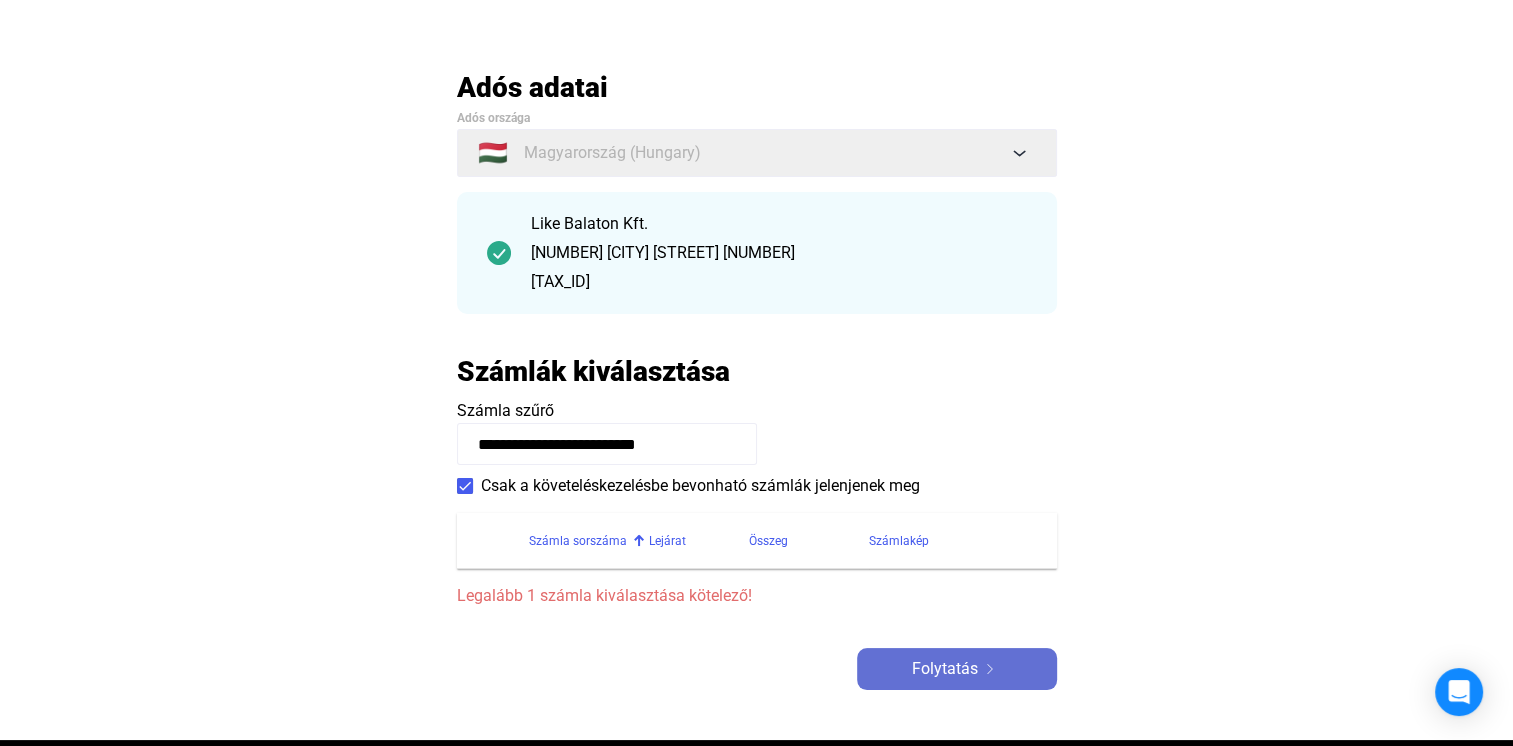 click on "Folytatás" 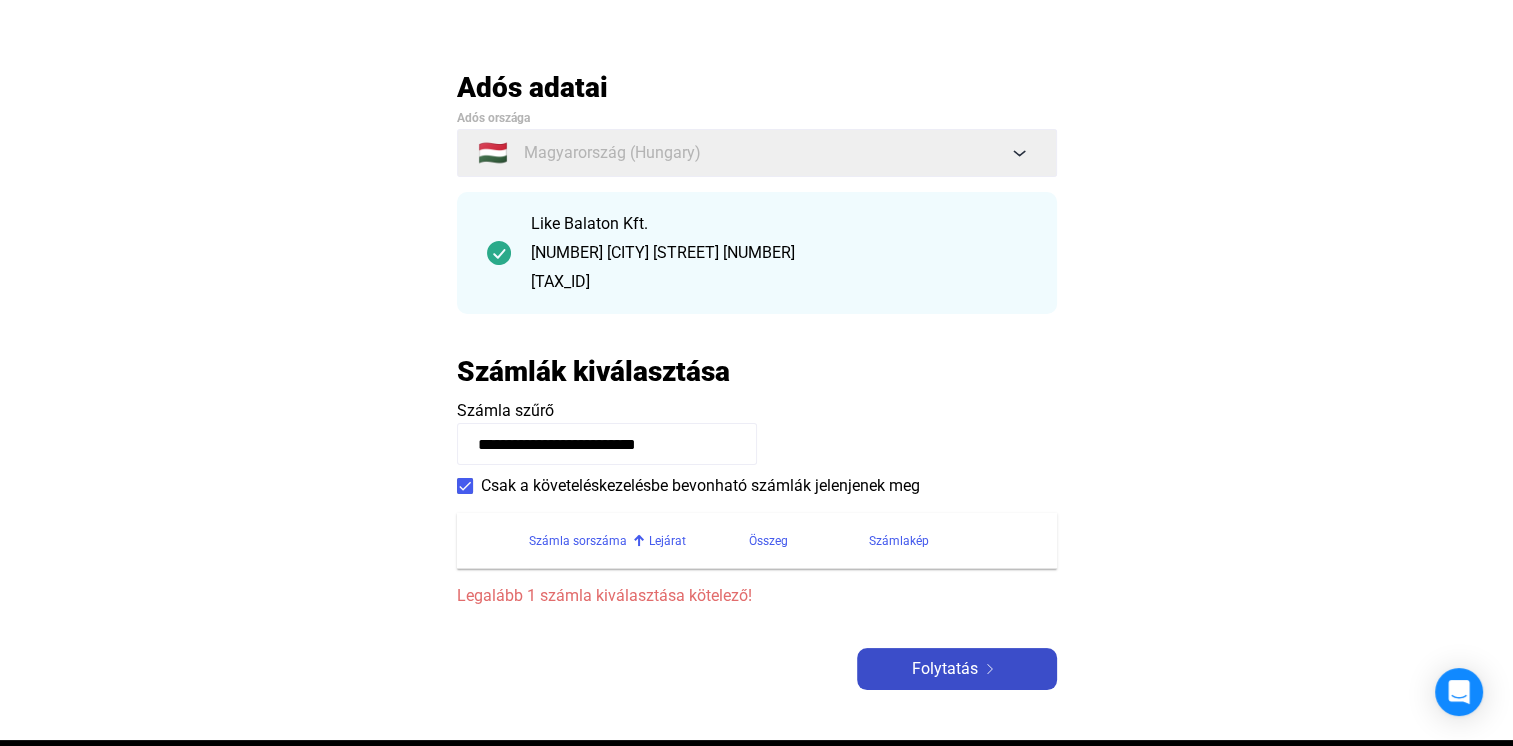 drag, startPoint x: 936, startPoint y: 682, endPoint x: 936, endPoint y: 666, distance: 16 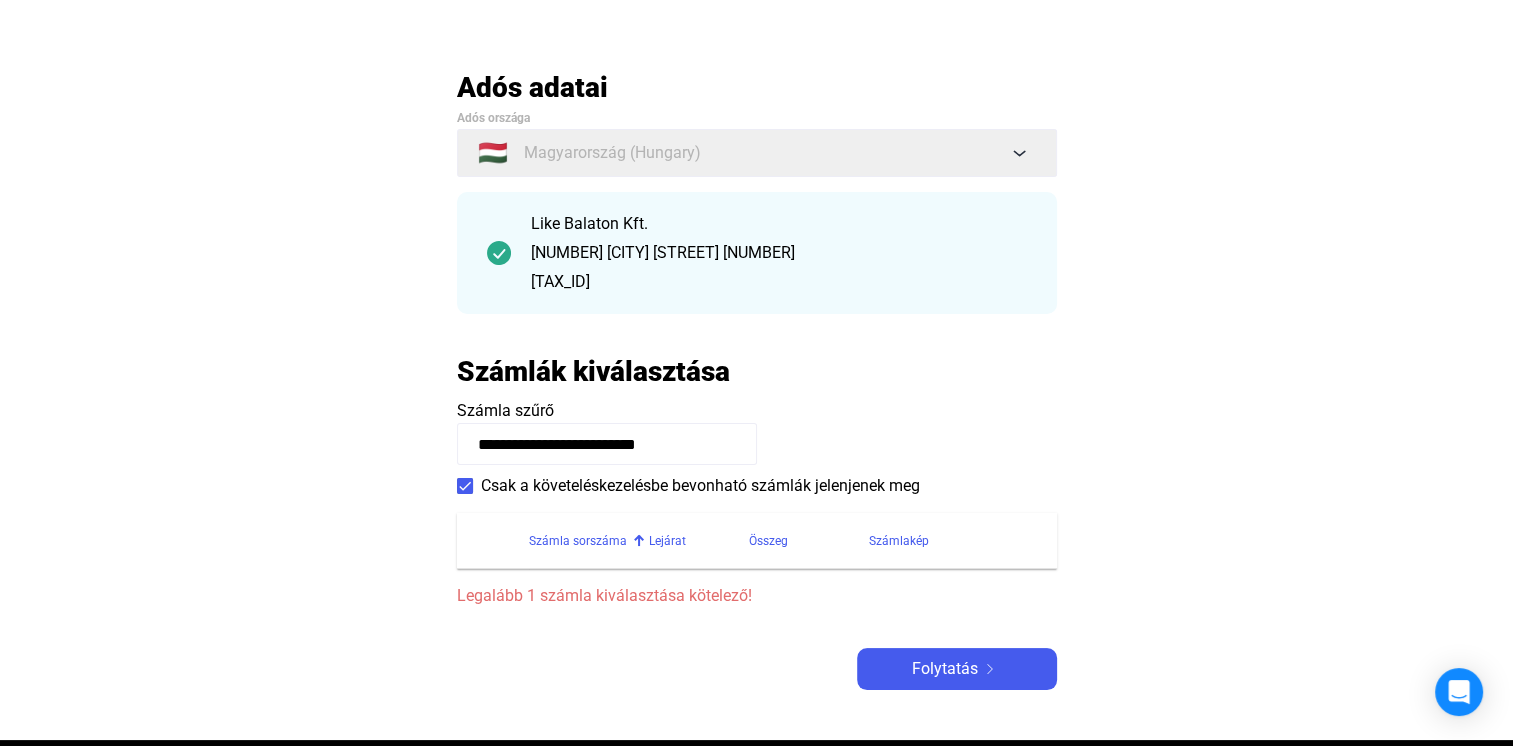click on "**********" 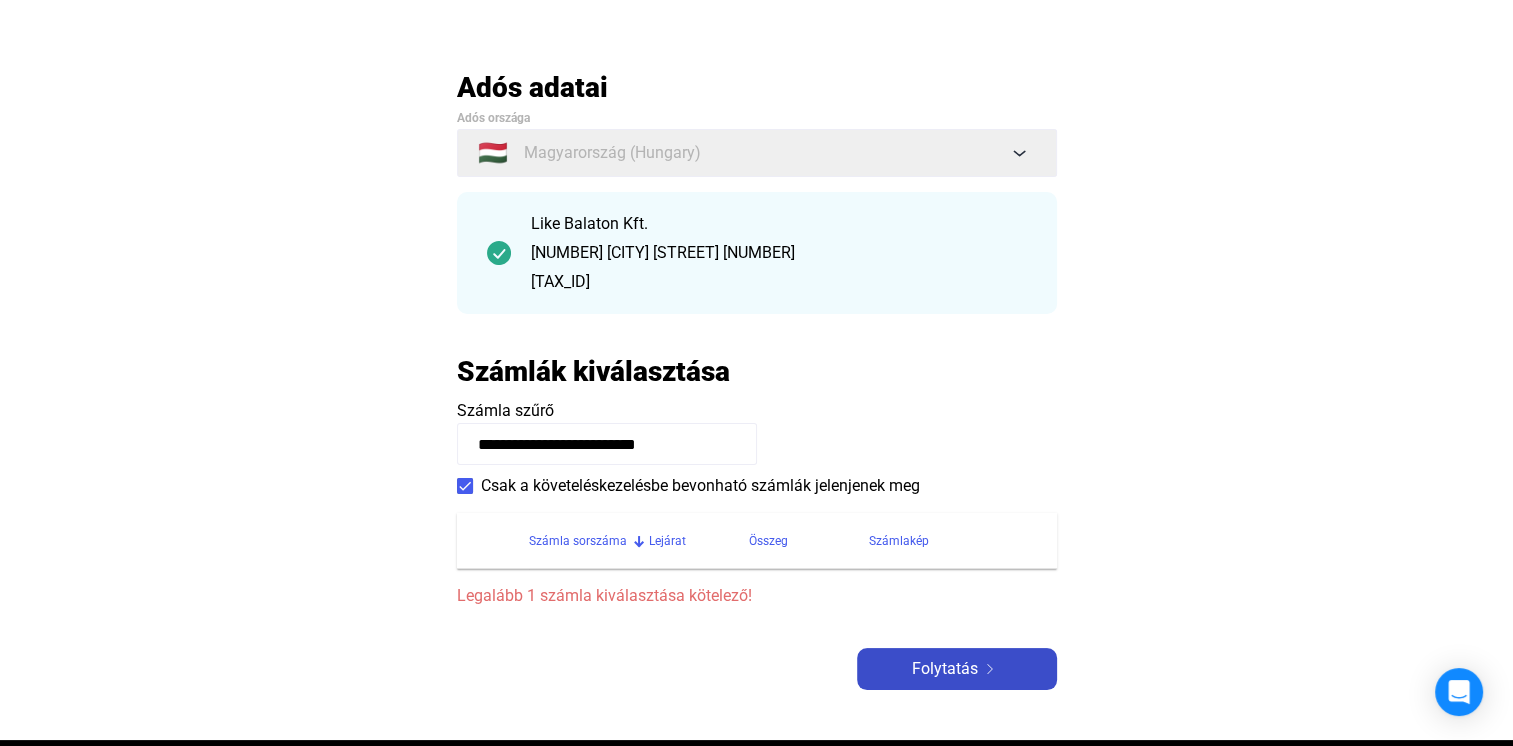 click on "Folytatás" 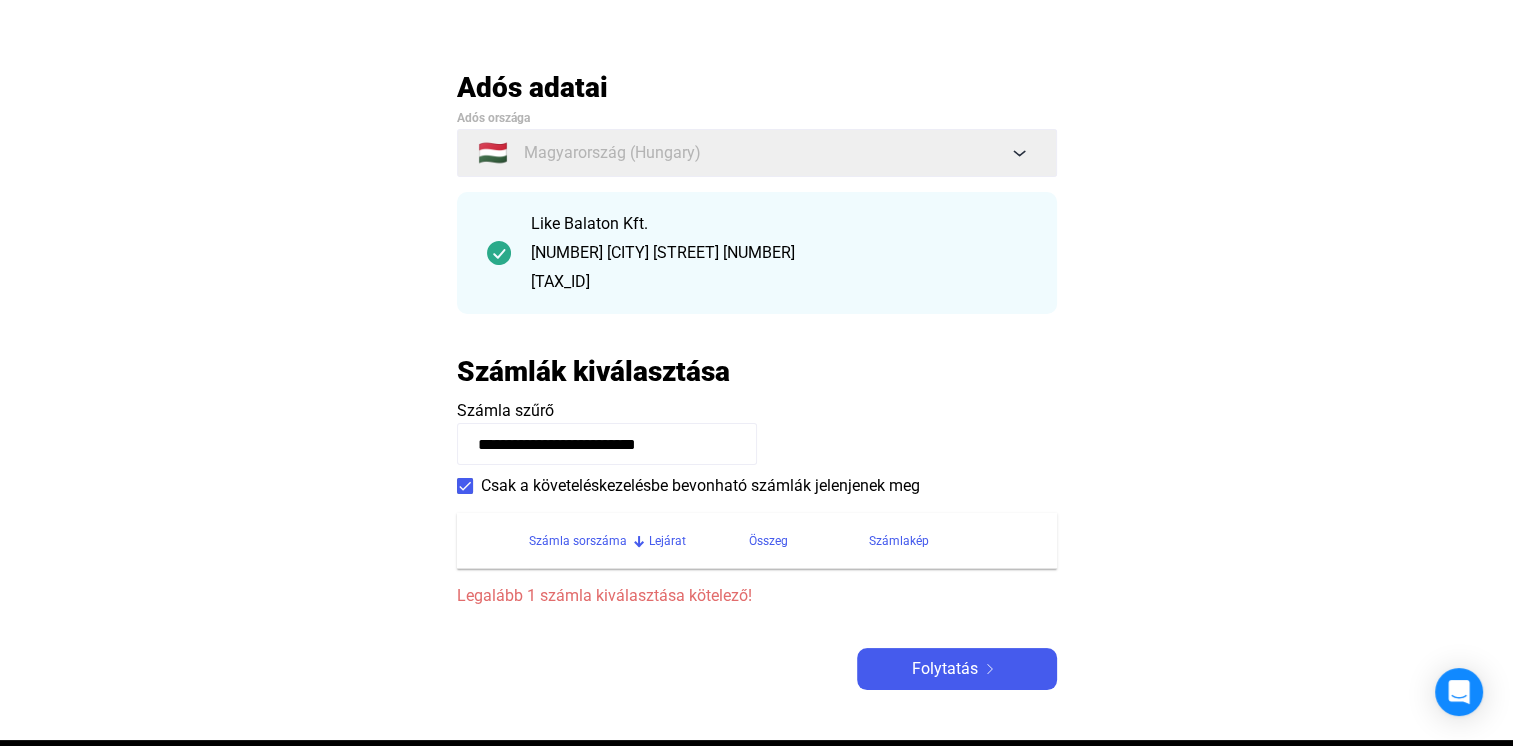 click on "**********" 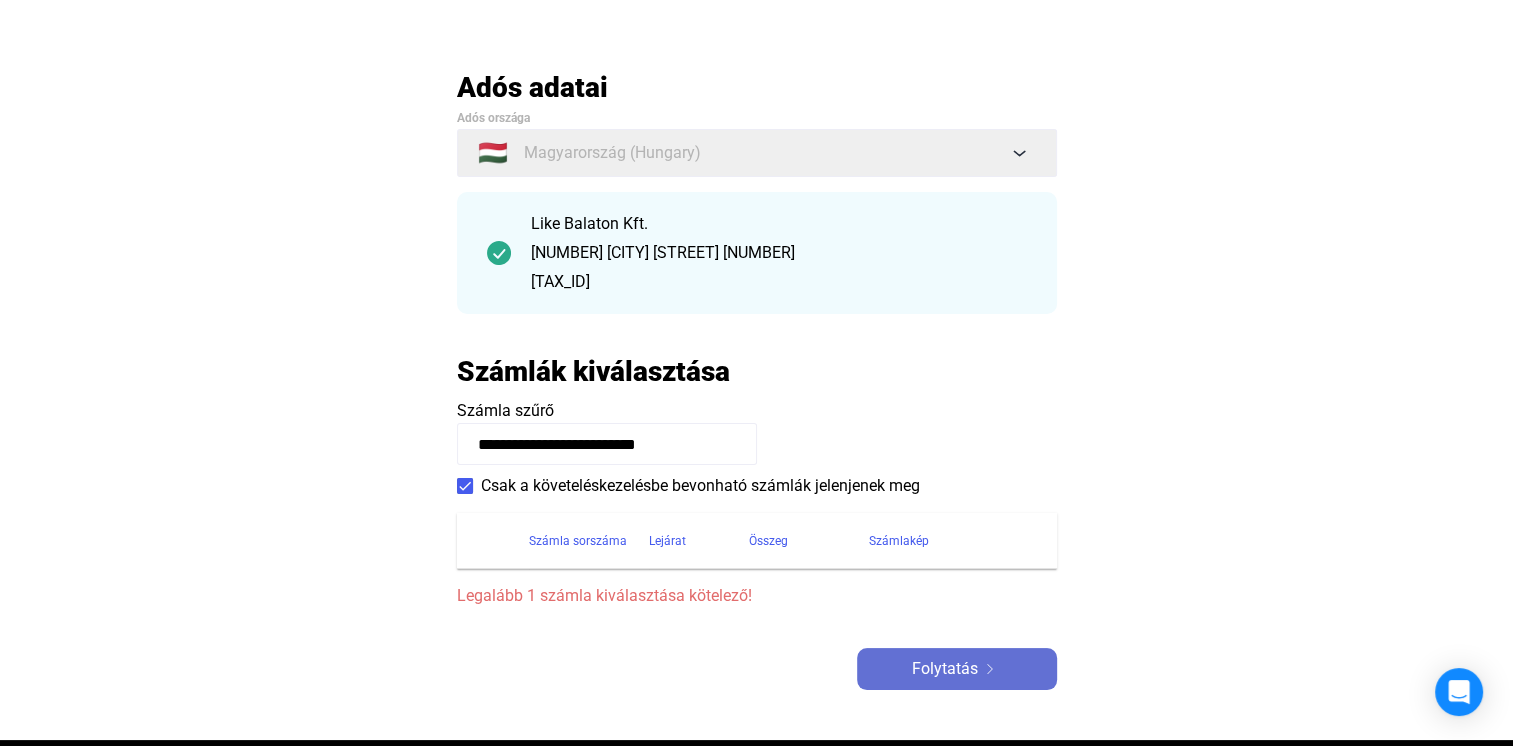 click on "Folytatás" 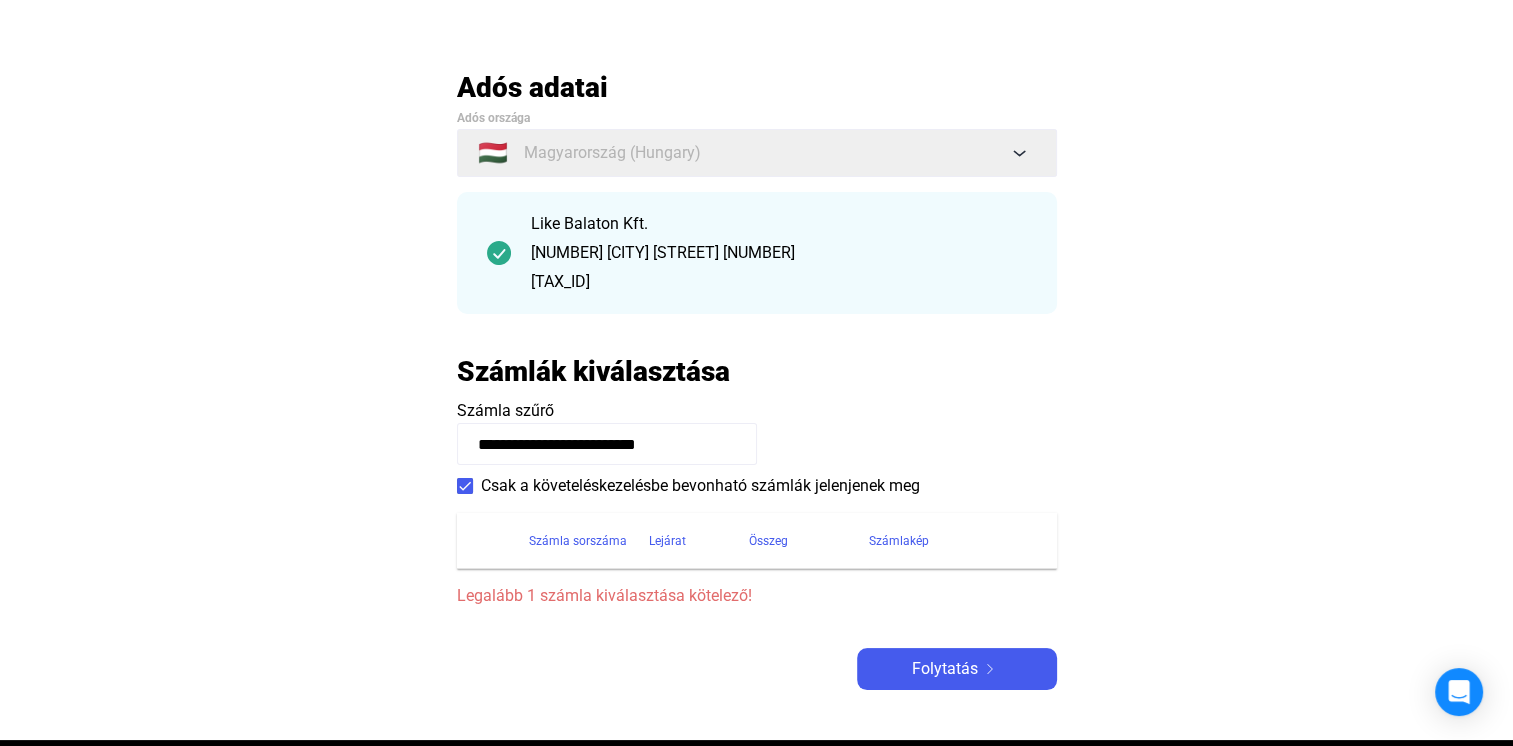 click on "**********" 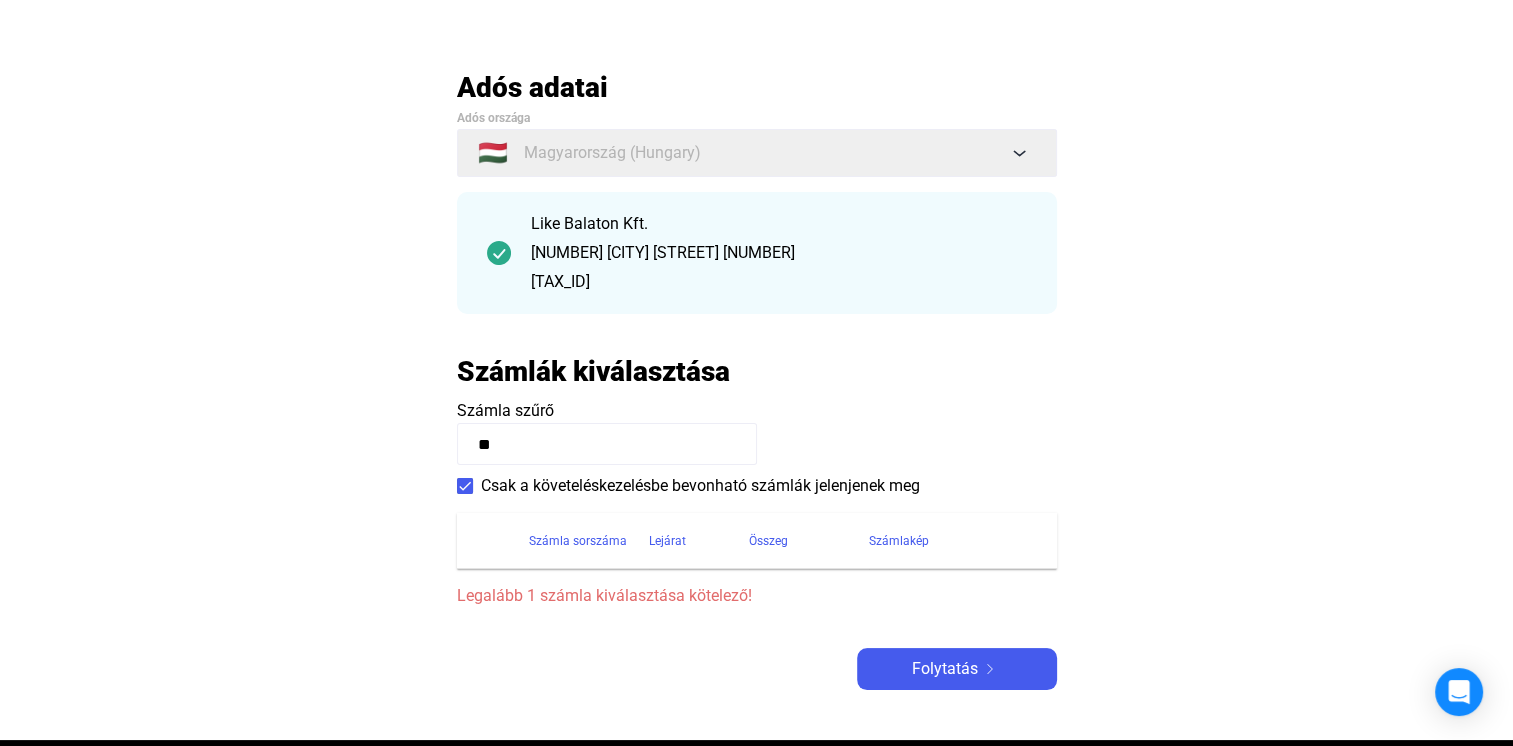 type on "*" 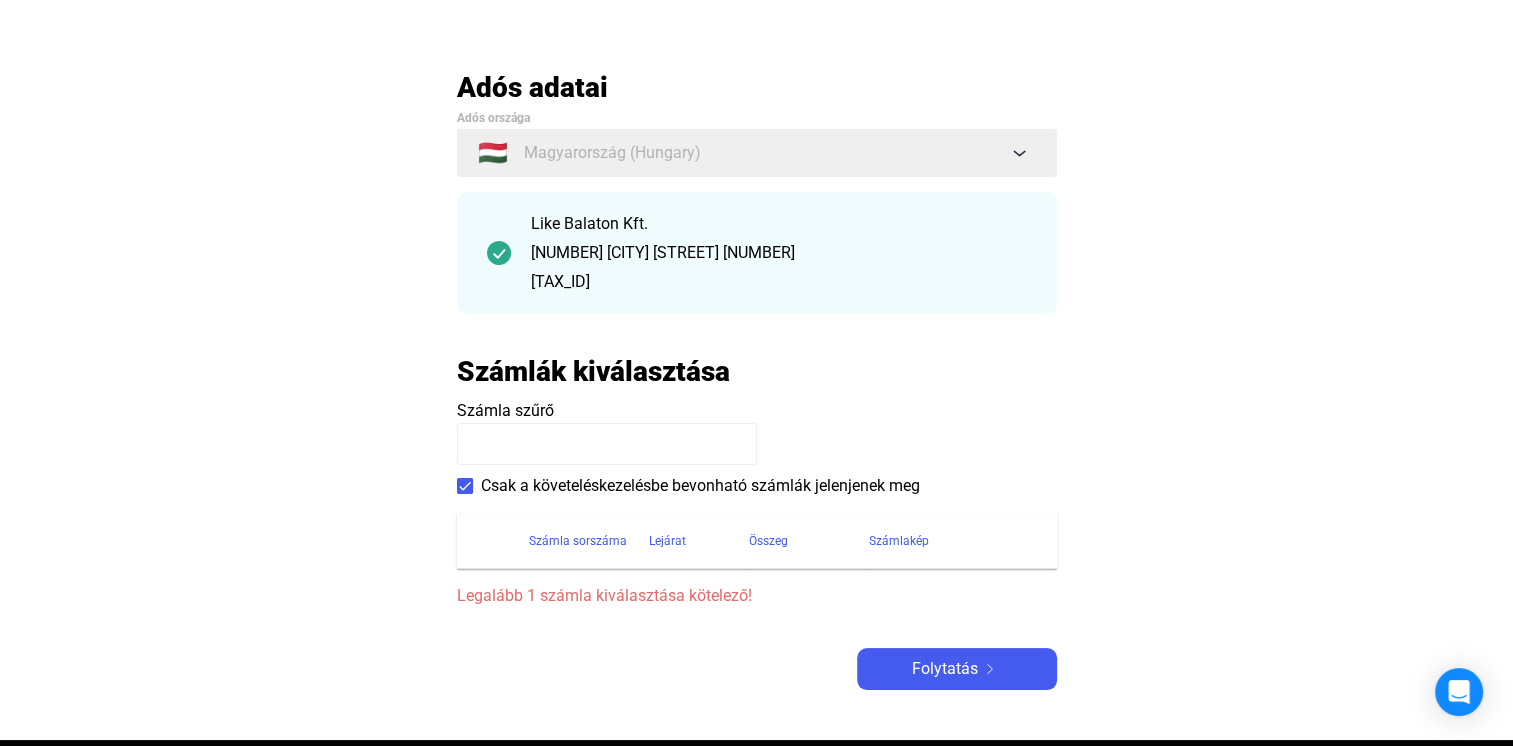 click 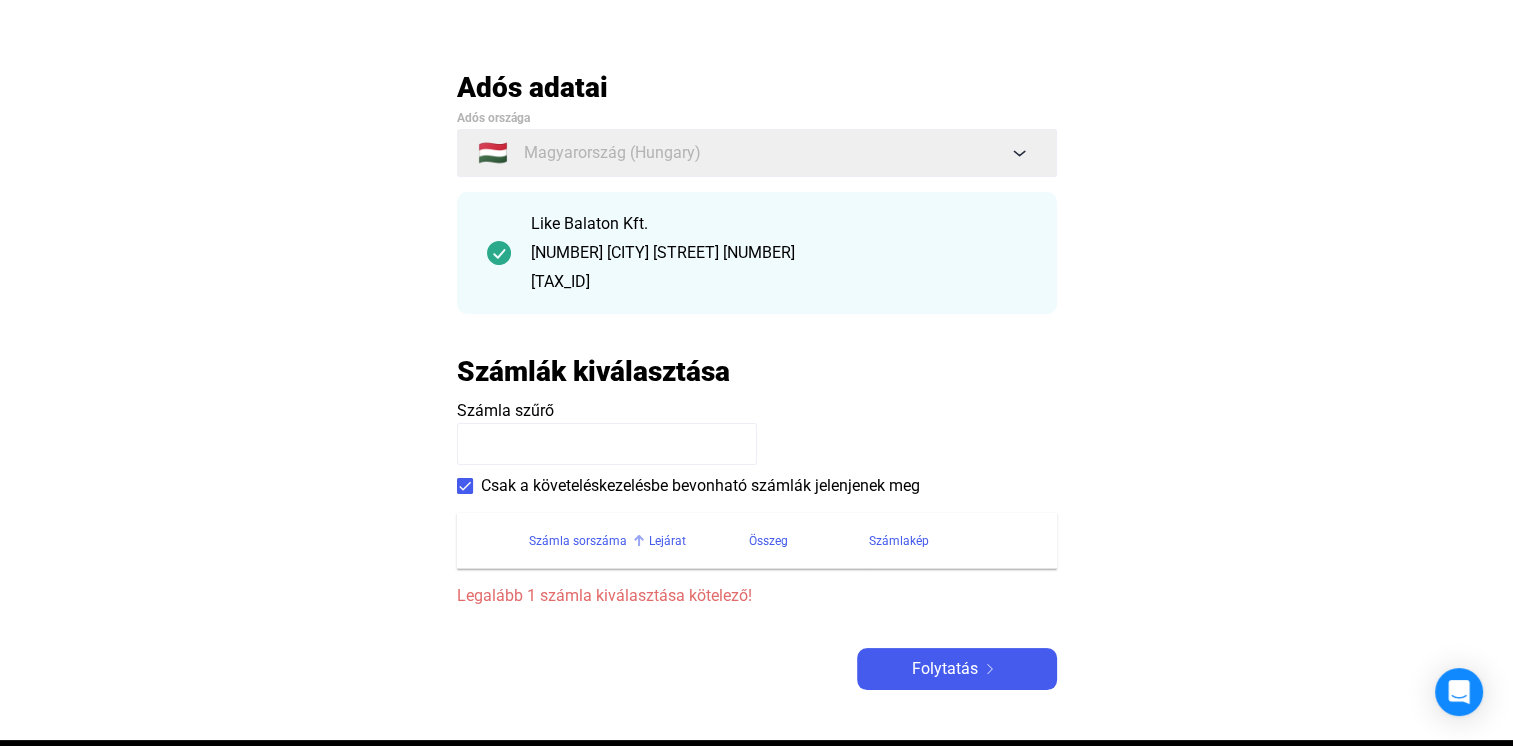 type 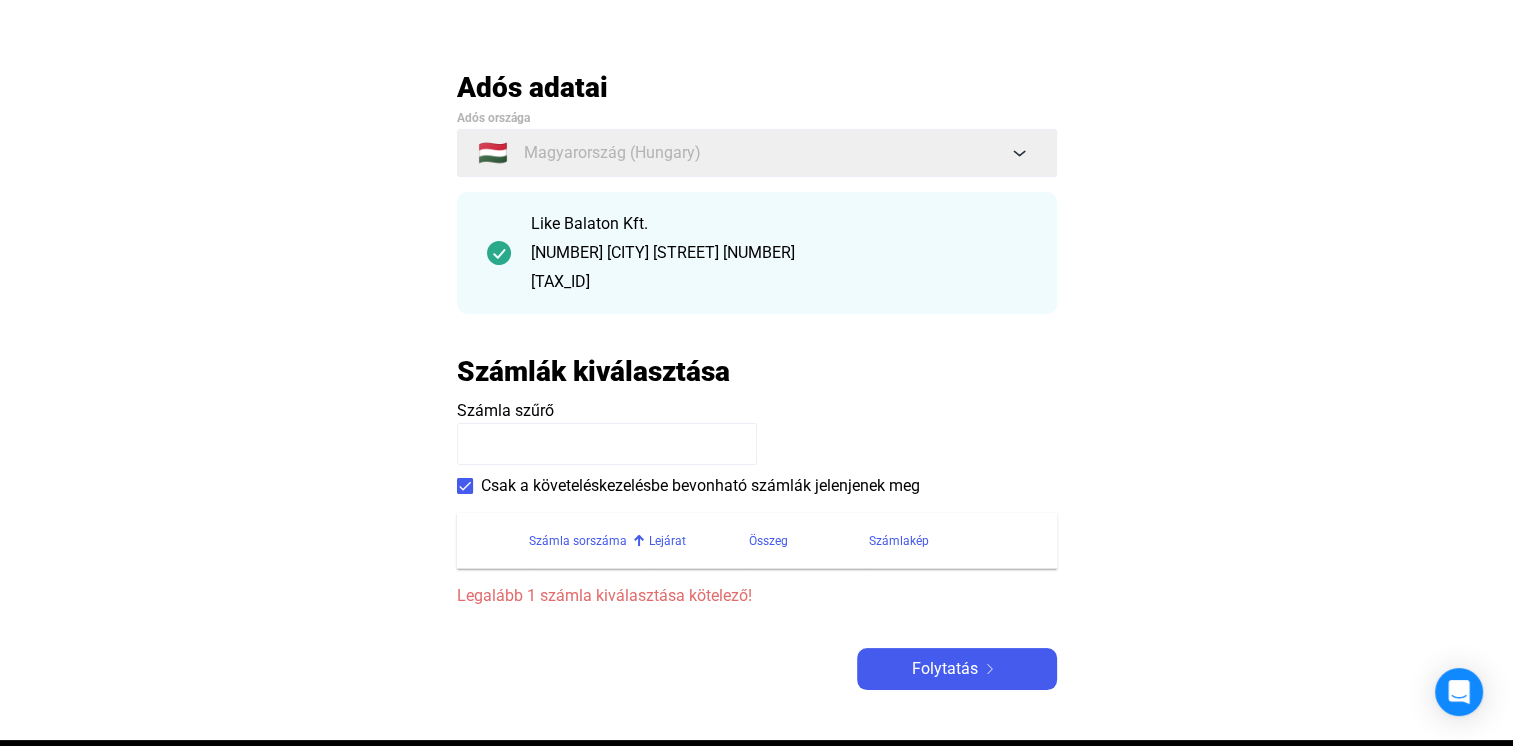 click on "Számla sorszáma" 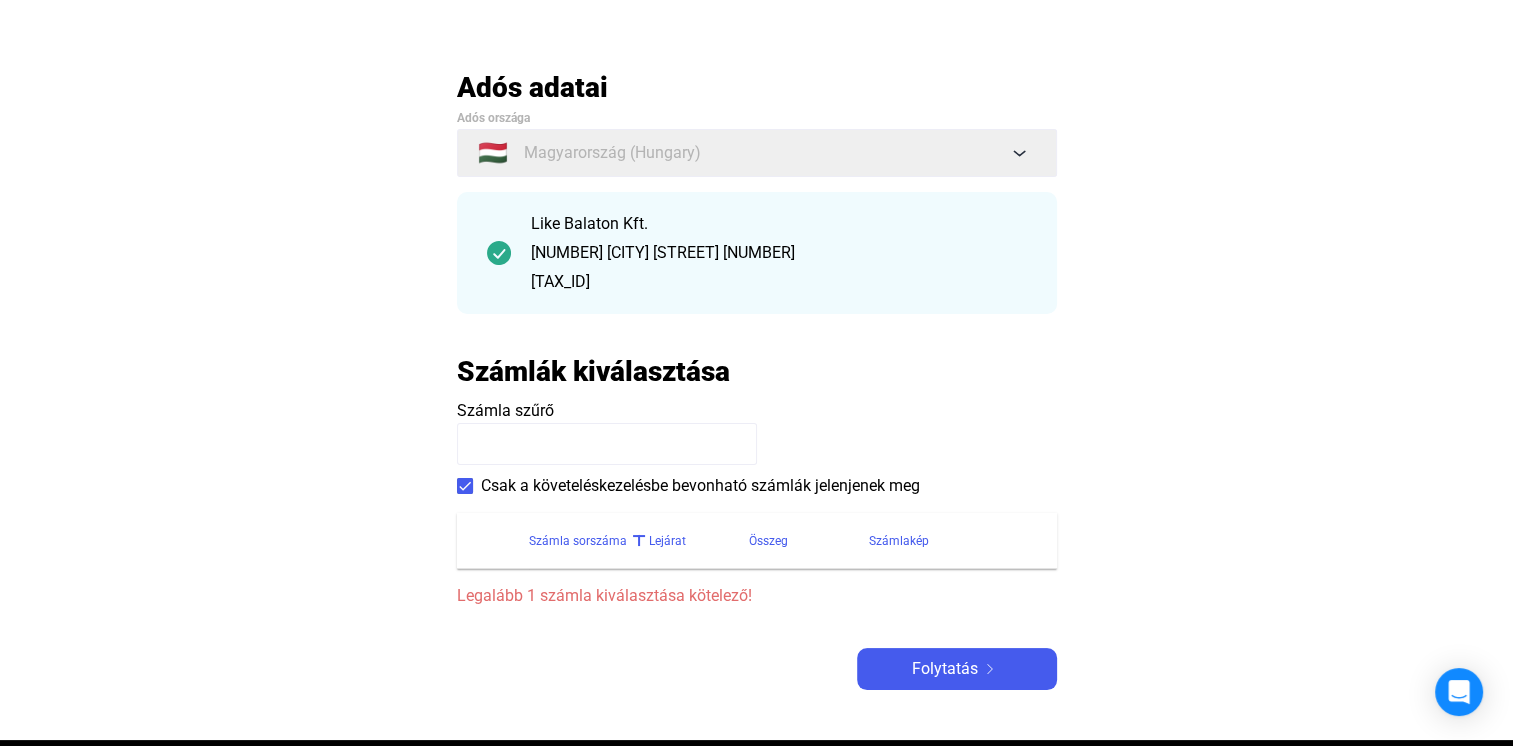 click on "Számla sorszáma" 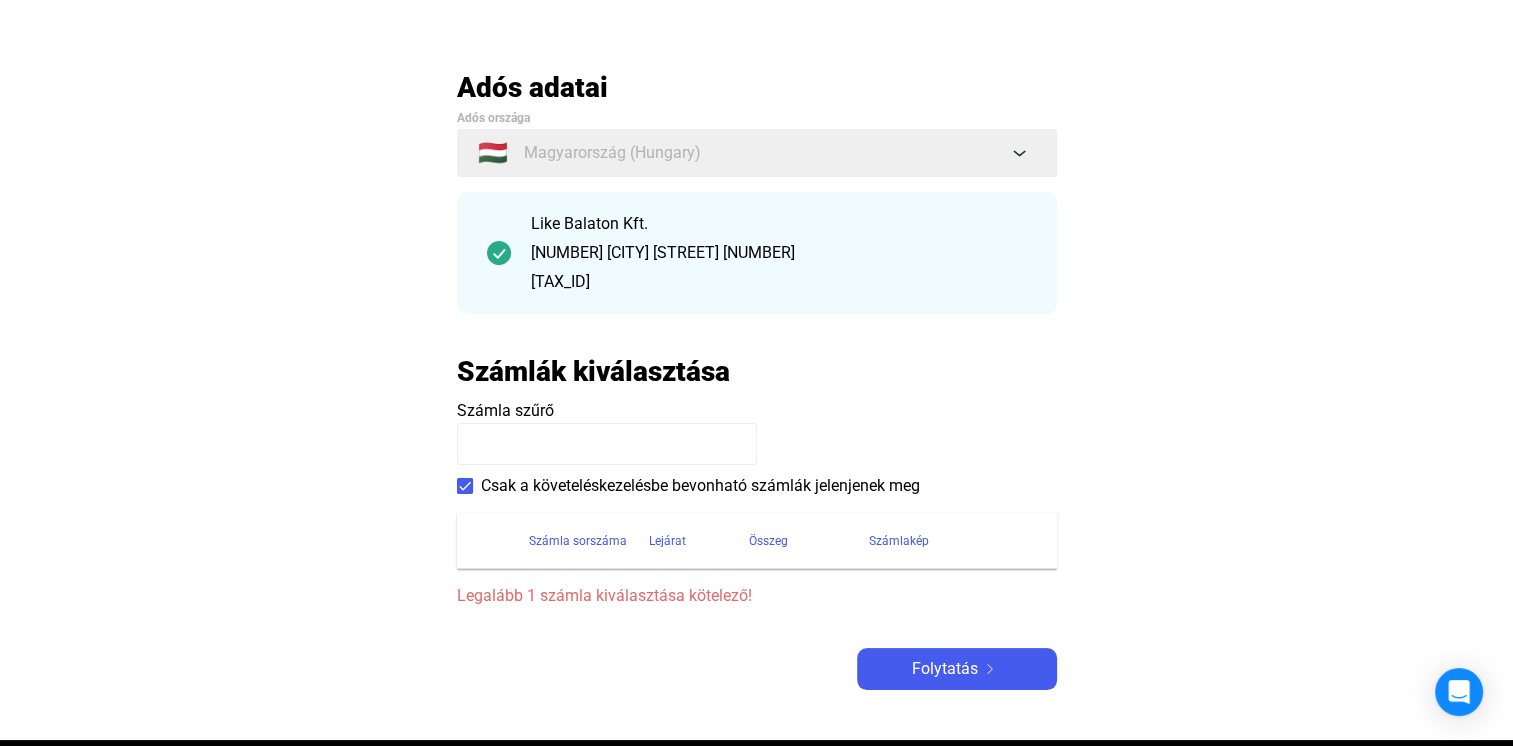 click on "Számla sorszáma" 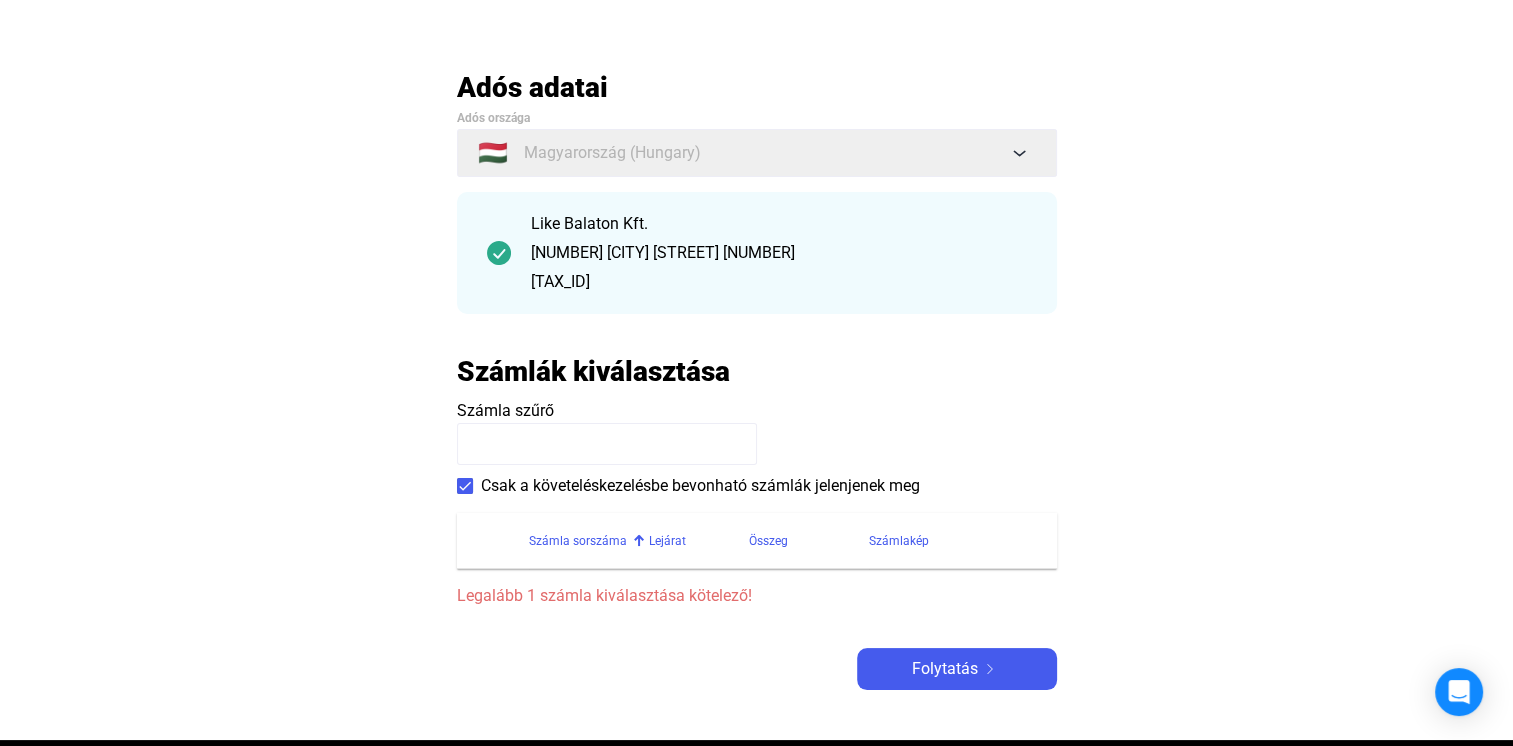 drag, startPoint x: 589, startPoint y: 542, endPoint x: 466, endPoint y: 537, distance: 123.101585 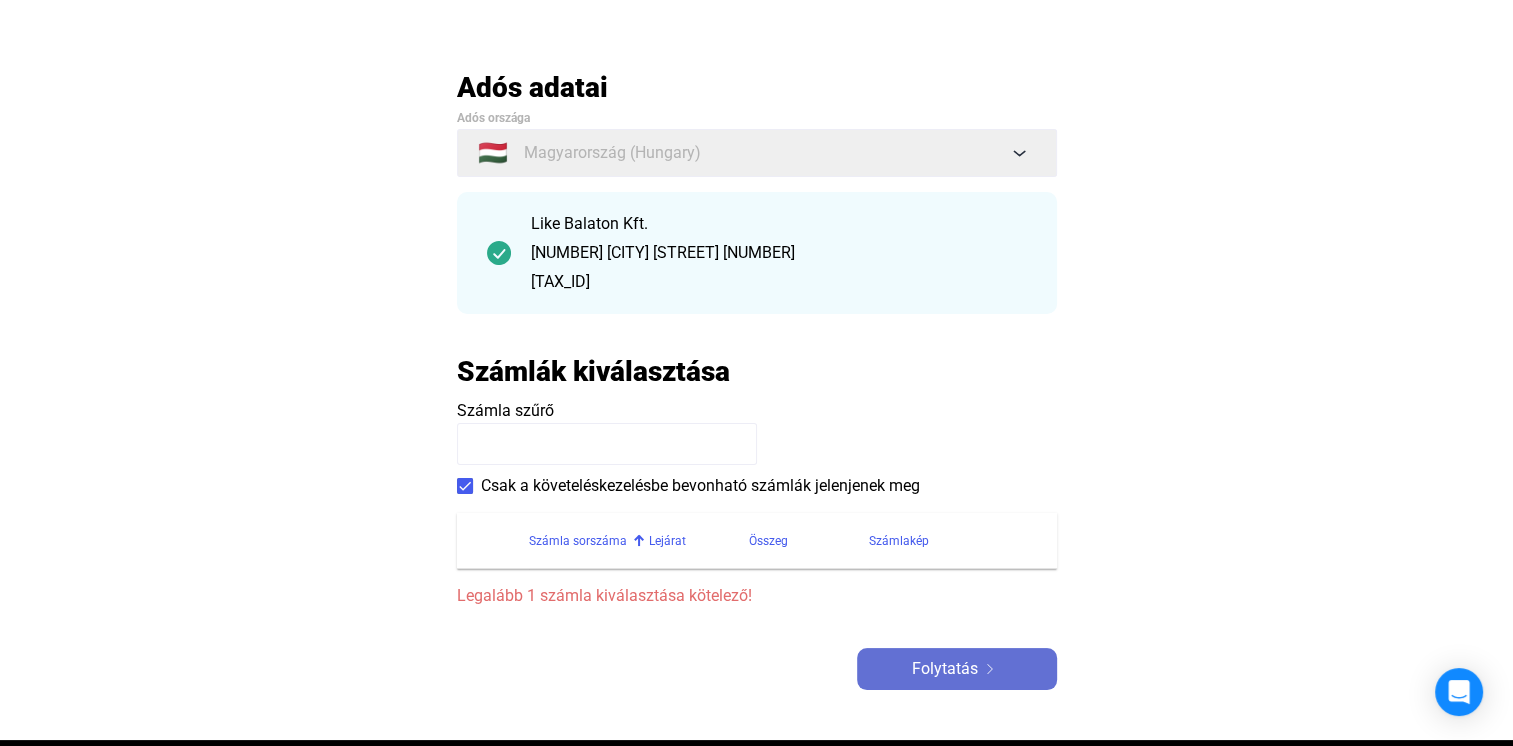 click on "Folytatás" 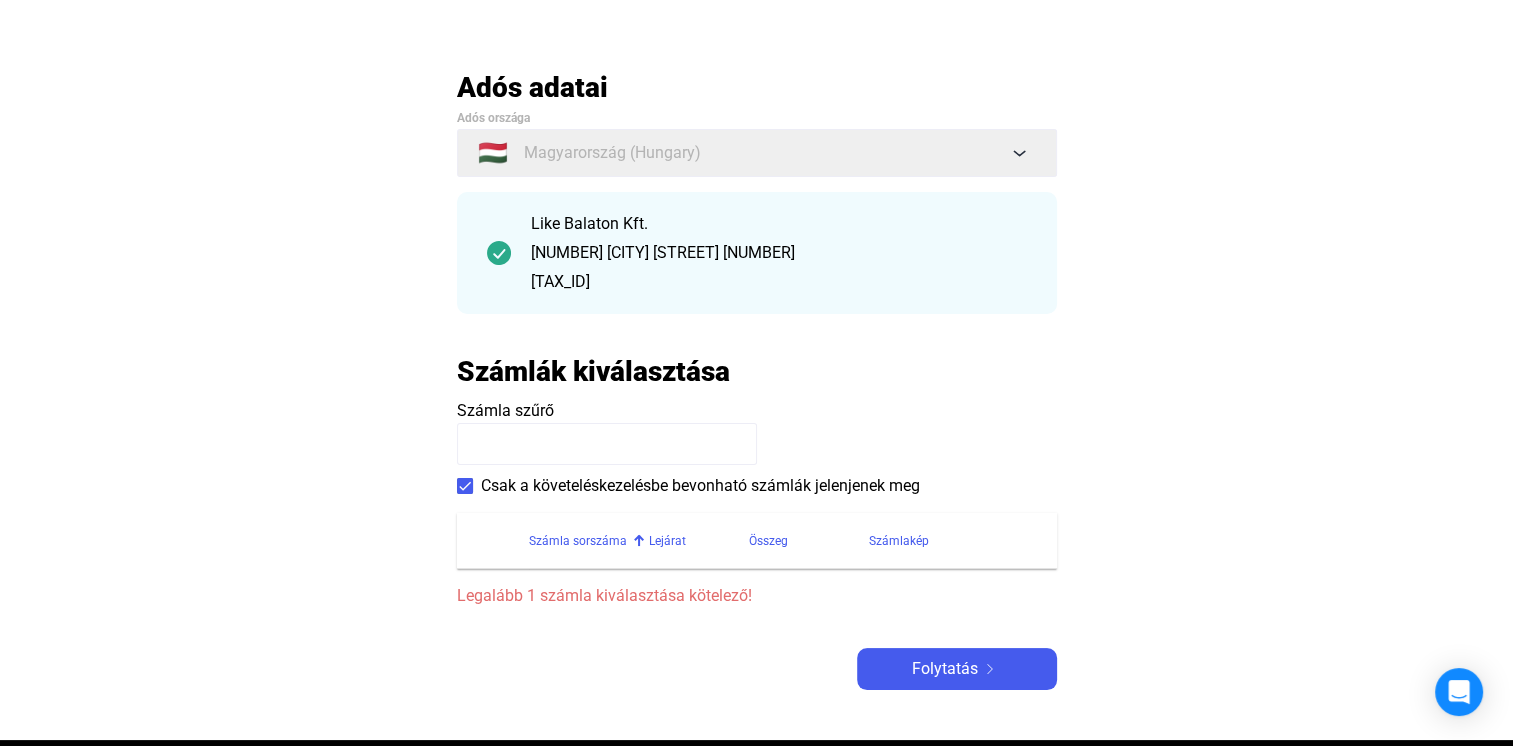 click at bounding box center [465, 486] 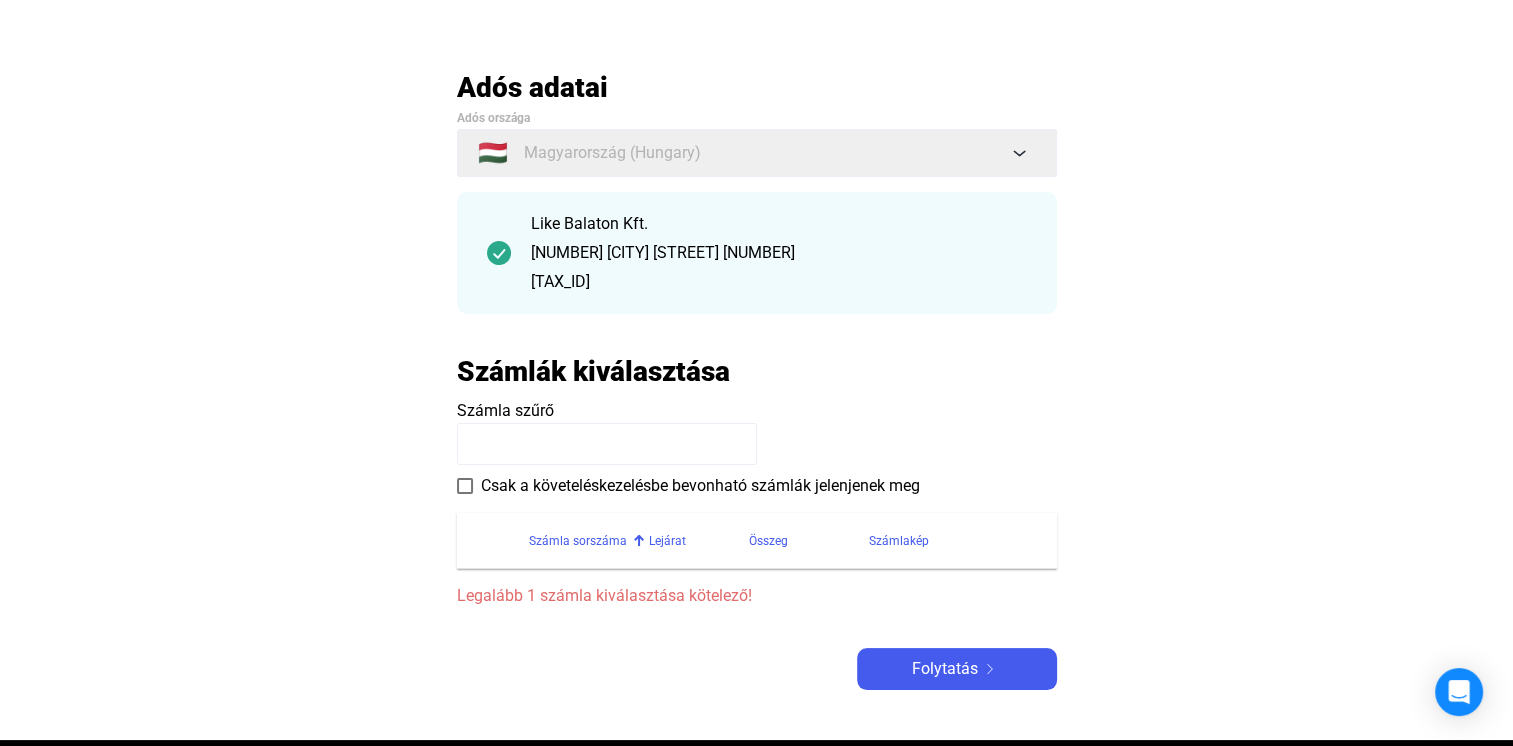 click 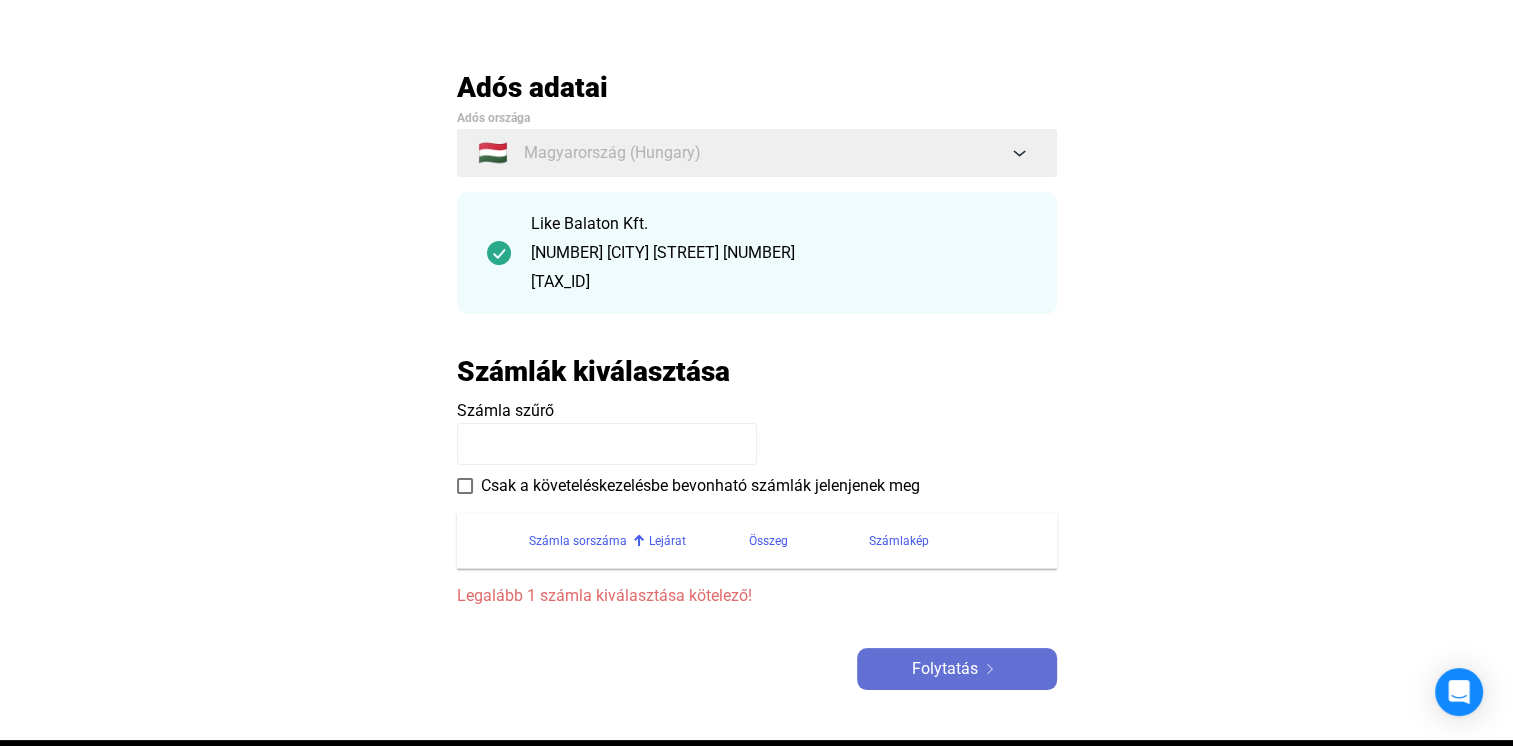 click on "Folytatás" 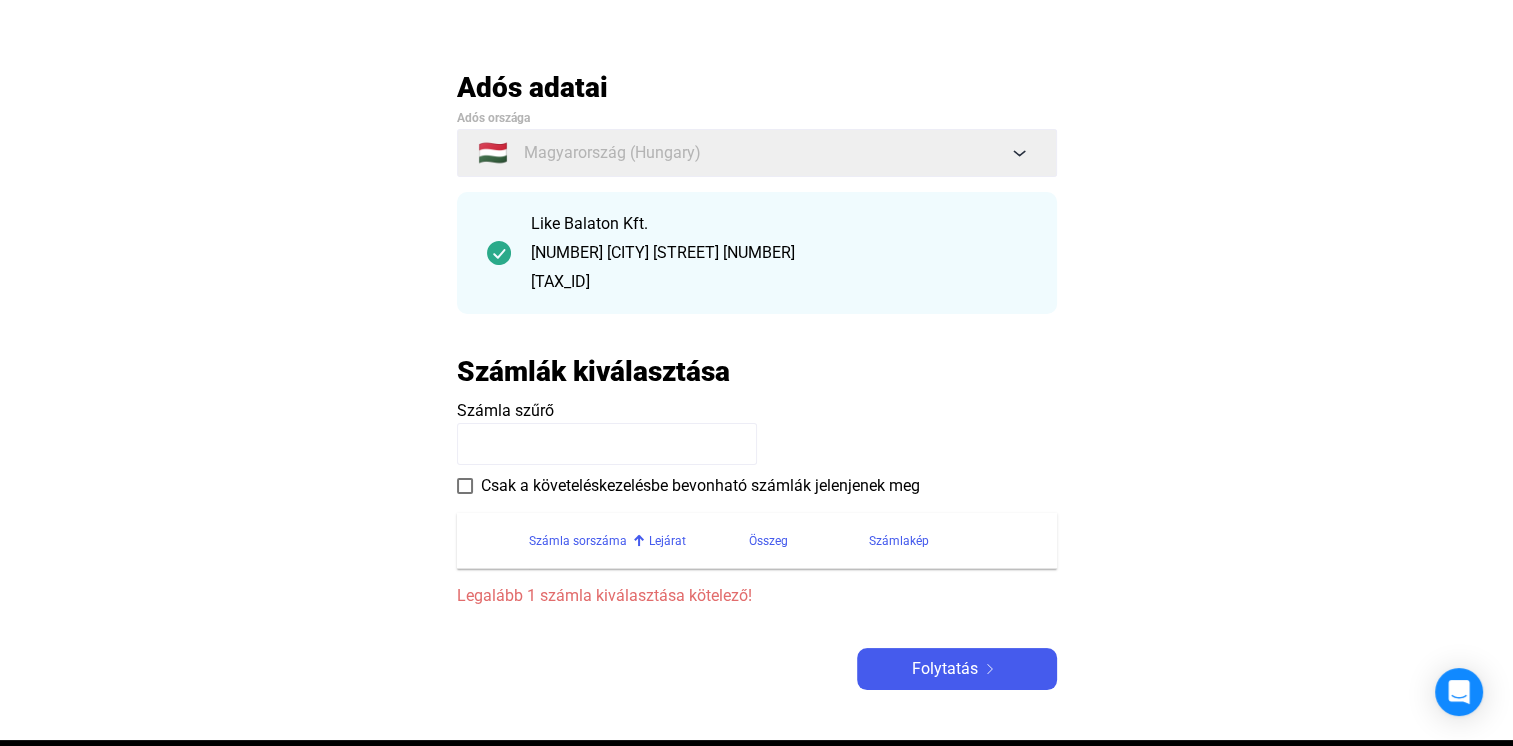 click 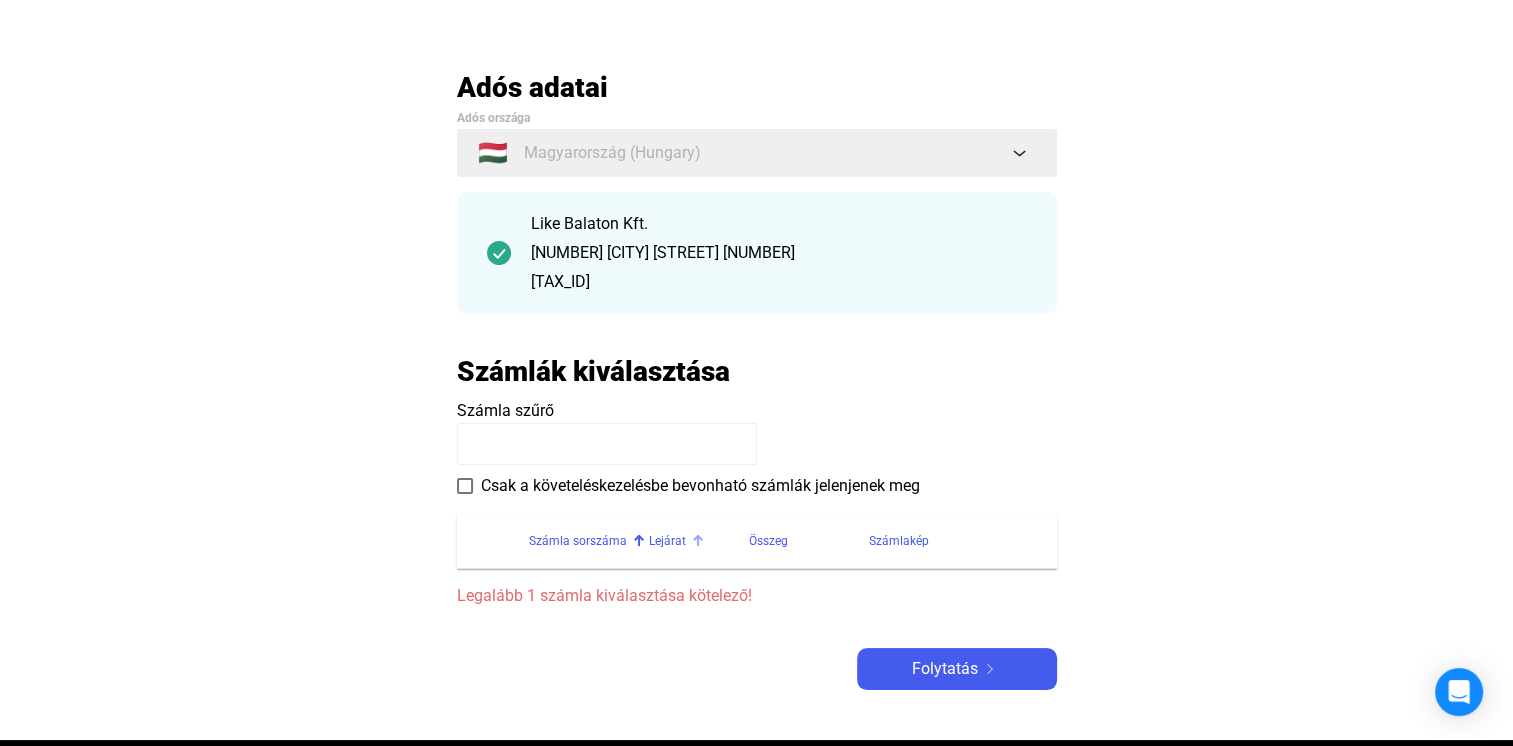 click on "Lejárat" 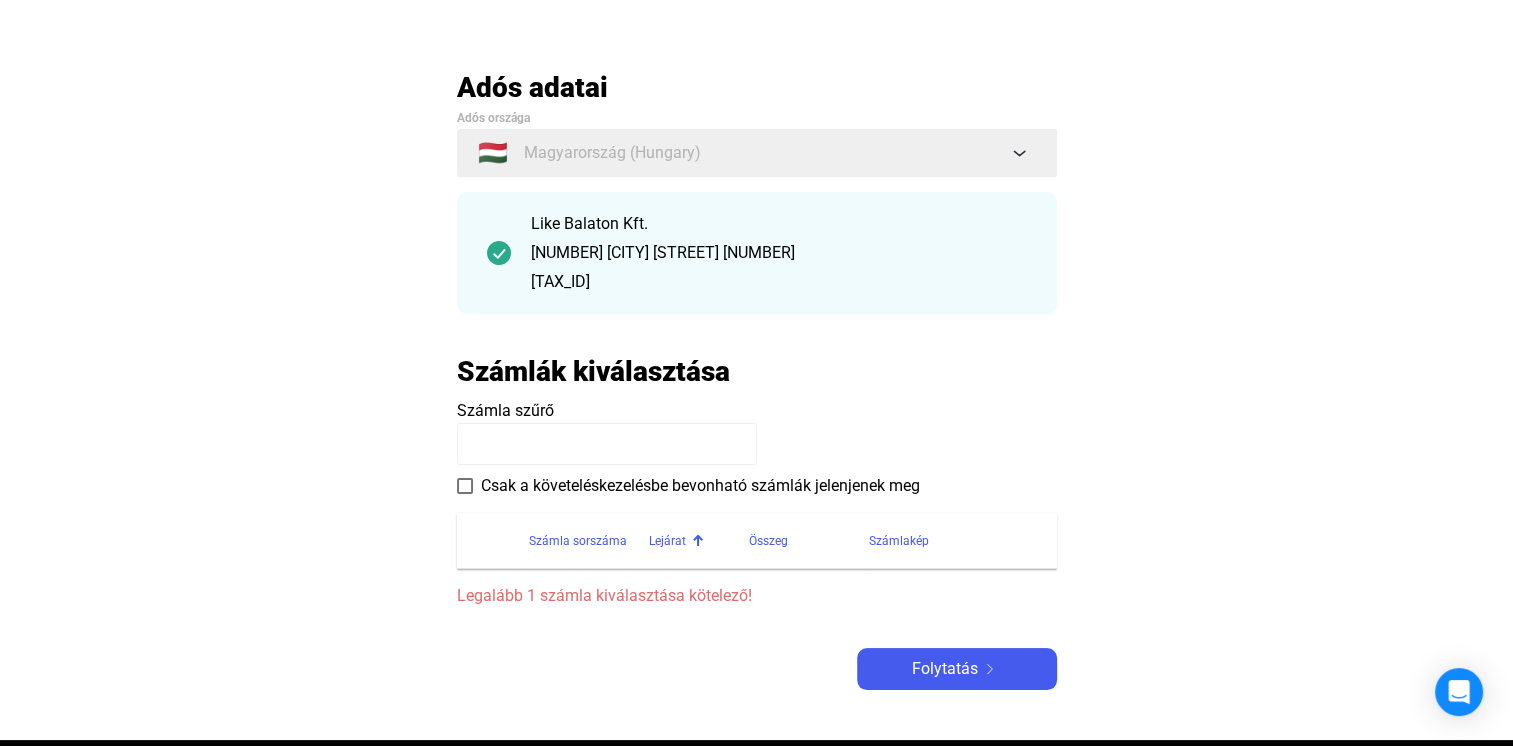click 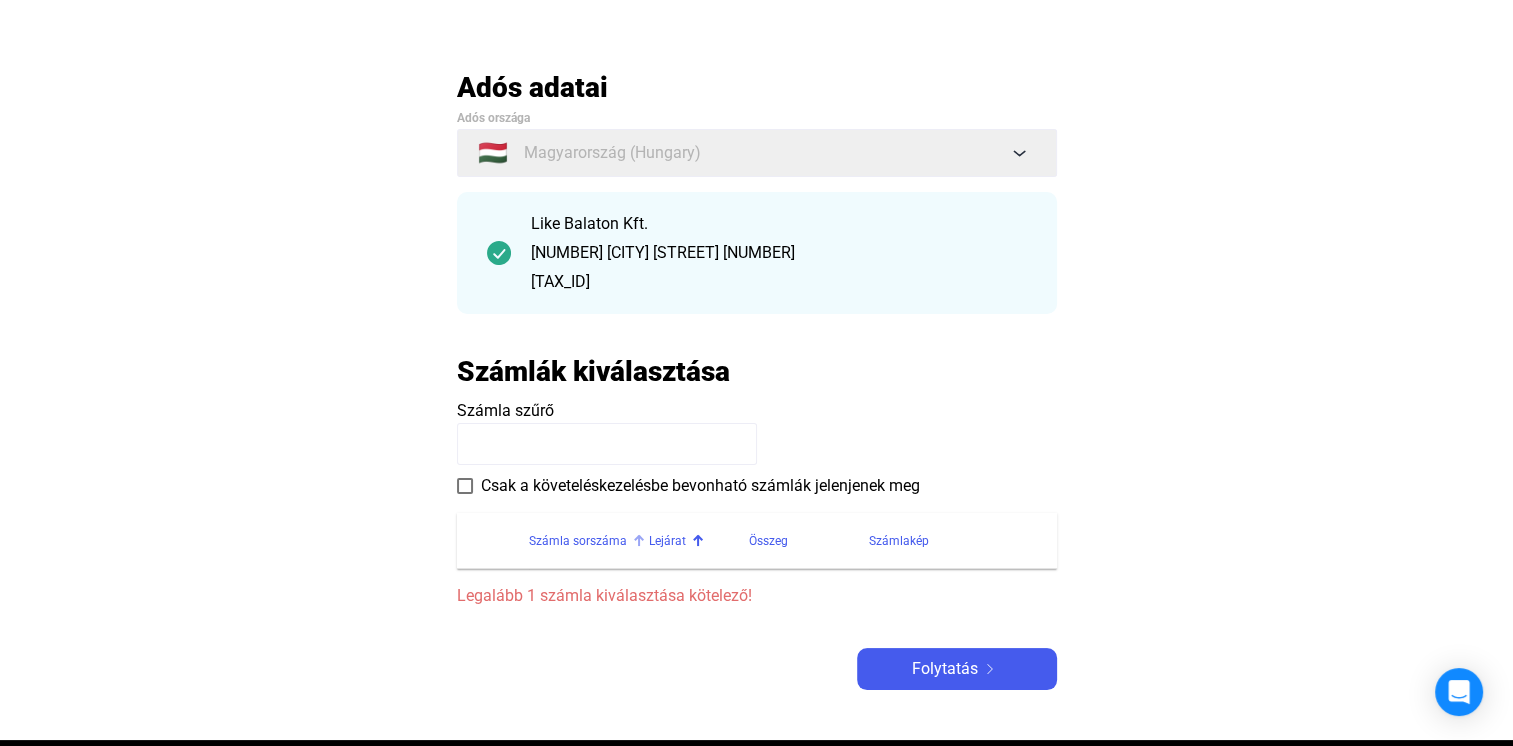 click on "Számla sorszáma" 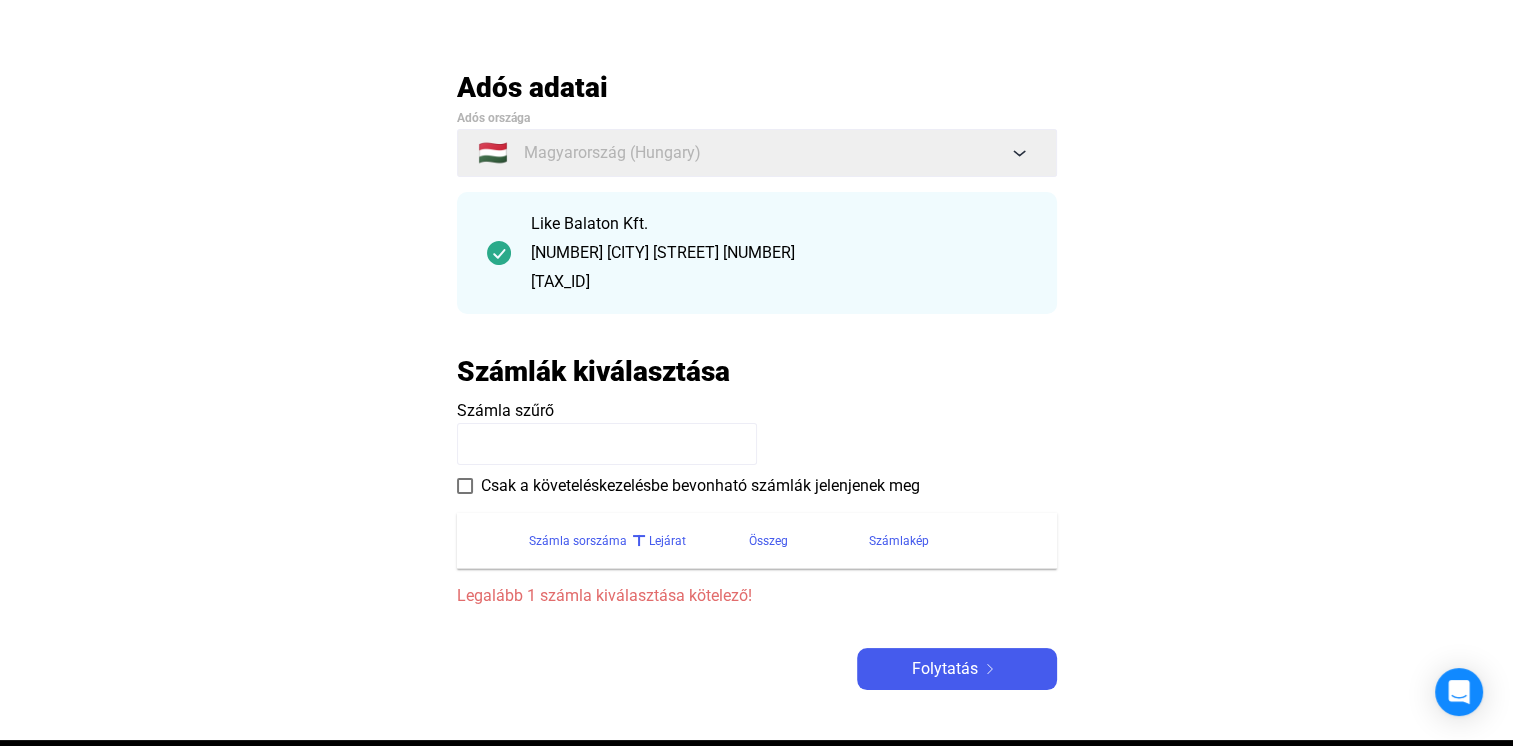 click on "Számla sorszáma" 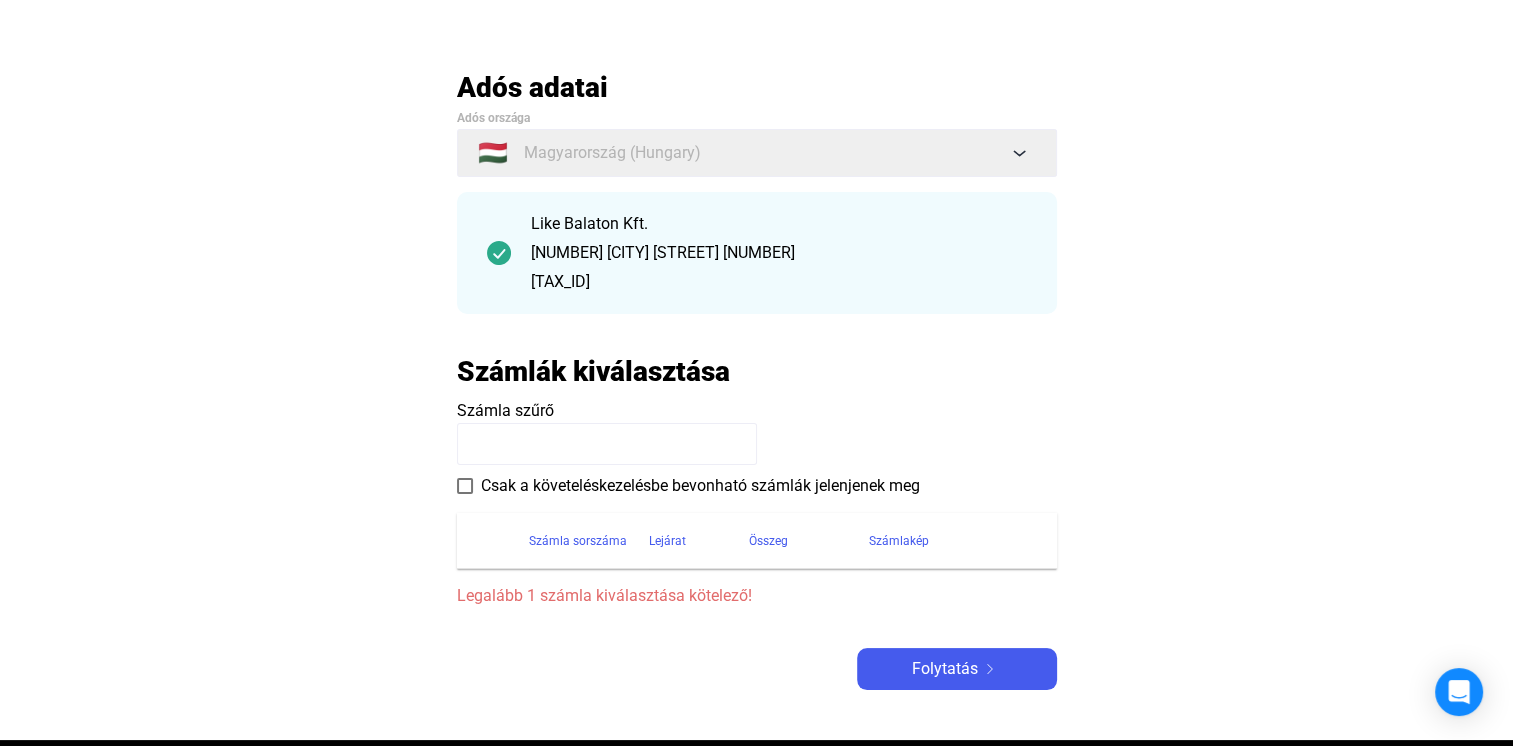 click on "Számla sorszáma" 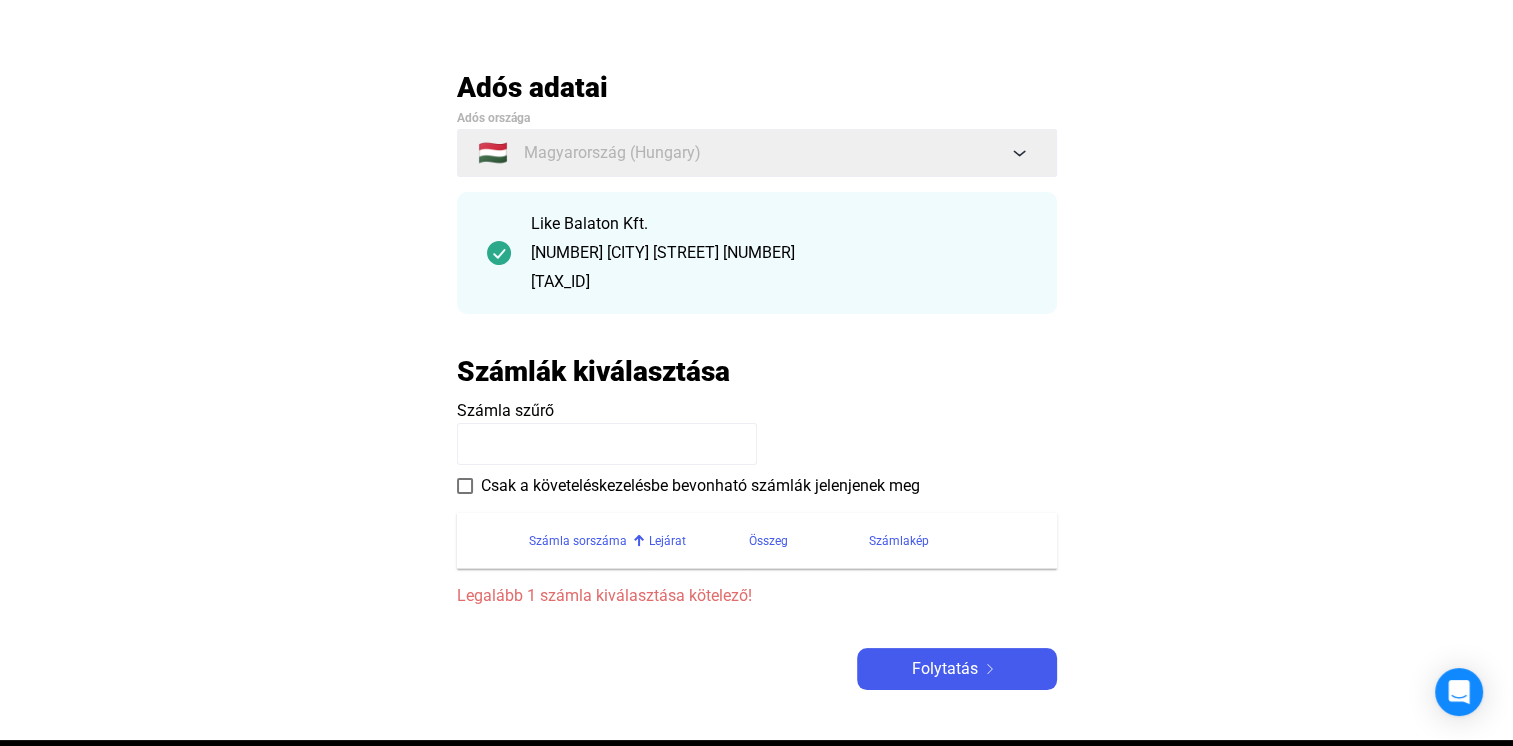 drag, startPoint x: 562, startPoint y: 533, endPoint x: 550, endPoint y: 646, distance: 113.63538 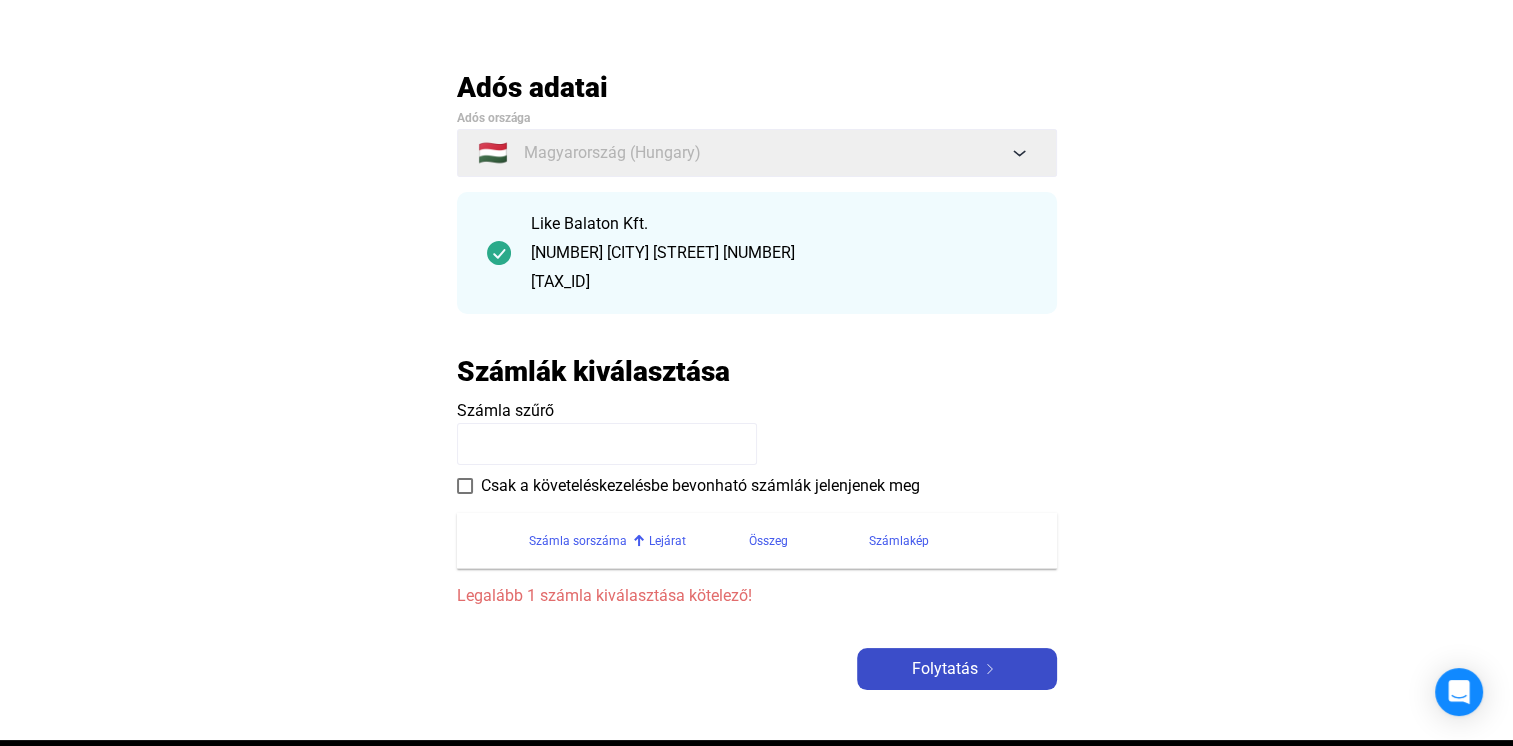 click on "Folytatás" 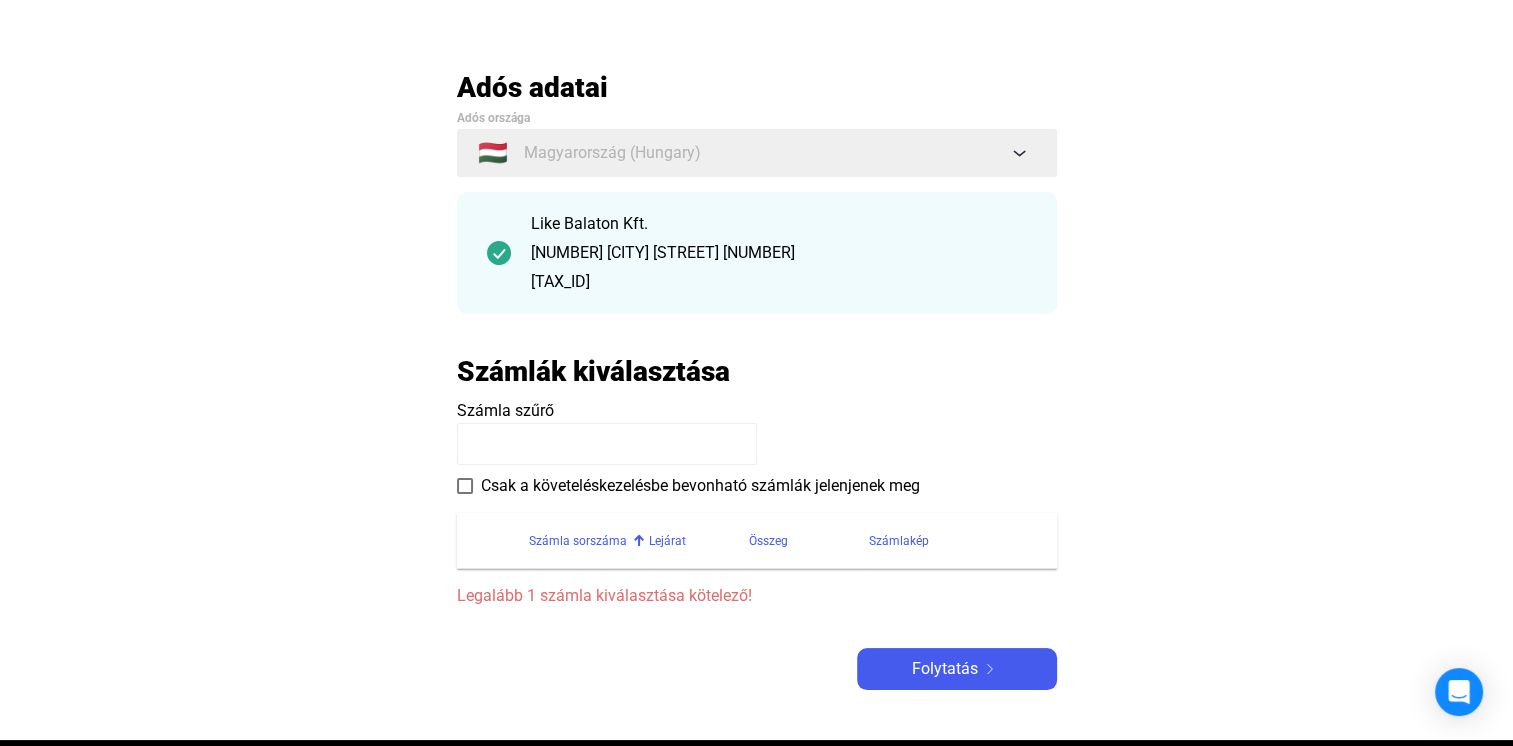 click 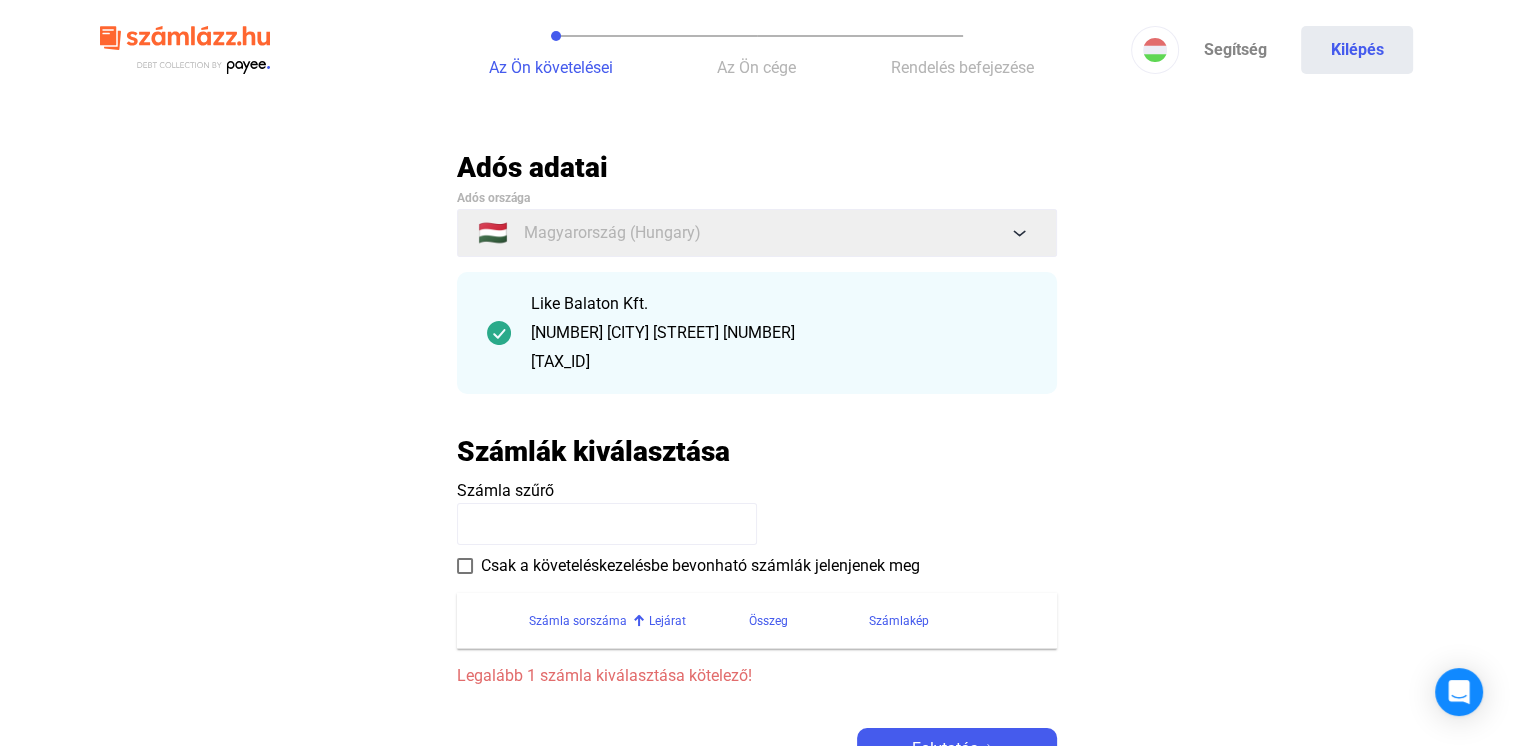 click 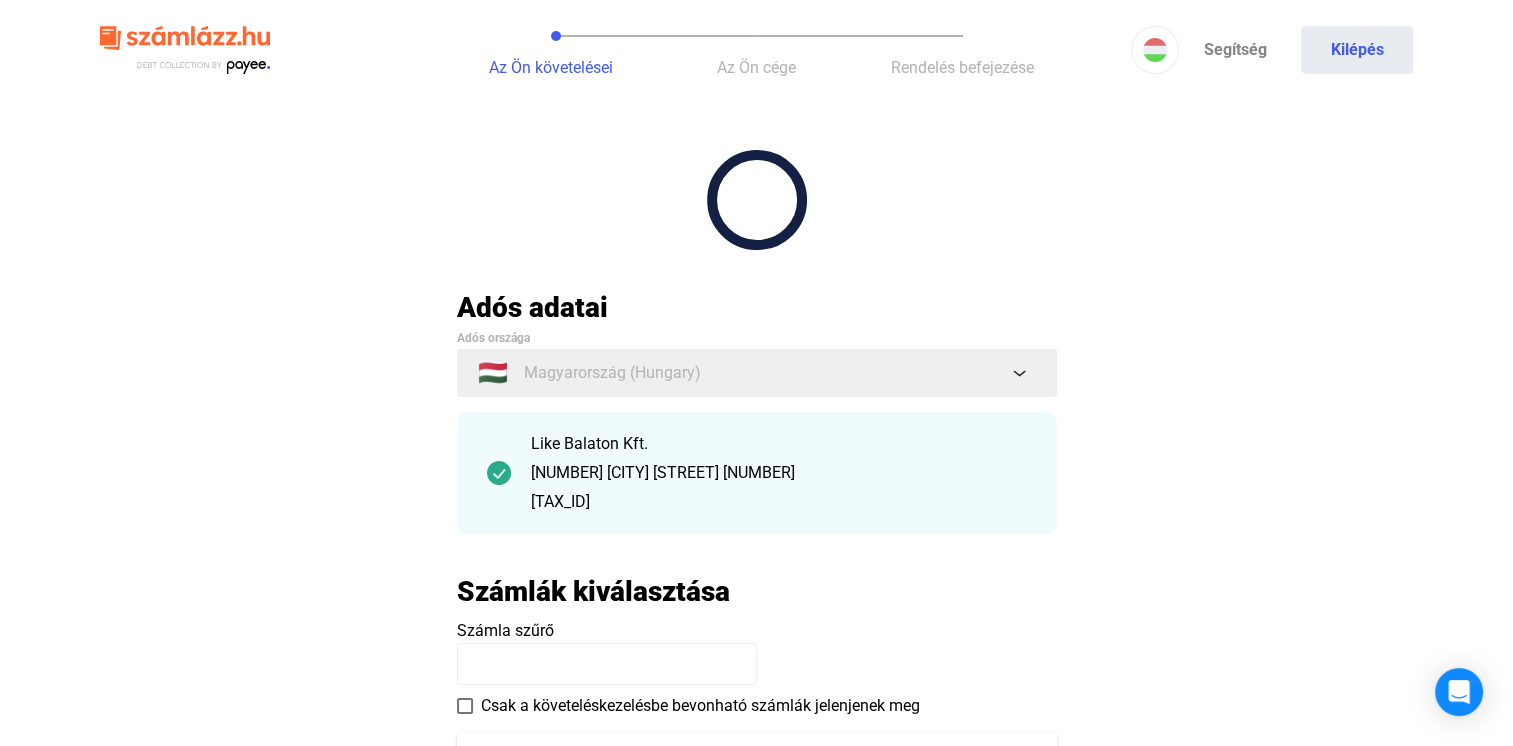 click on "Automatikusan mentve
Adós adatai Adós országa 🇭🇺 [COUNTRY] Like Balaton Kft. [POSTAL_CODE] [CITY] [STREET] [NUMBER]  [TAX_ID]  Számlák kiválasztása Számla szűrő    Csak a követeléskezelésbe bevonható számlák jelenjenek meg   Számla sorszáma   Lejárat   Összeg   Számlakép   Legalább 1 számla kiválasztása kötelező!  Folytatás" 